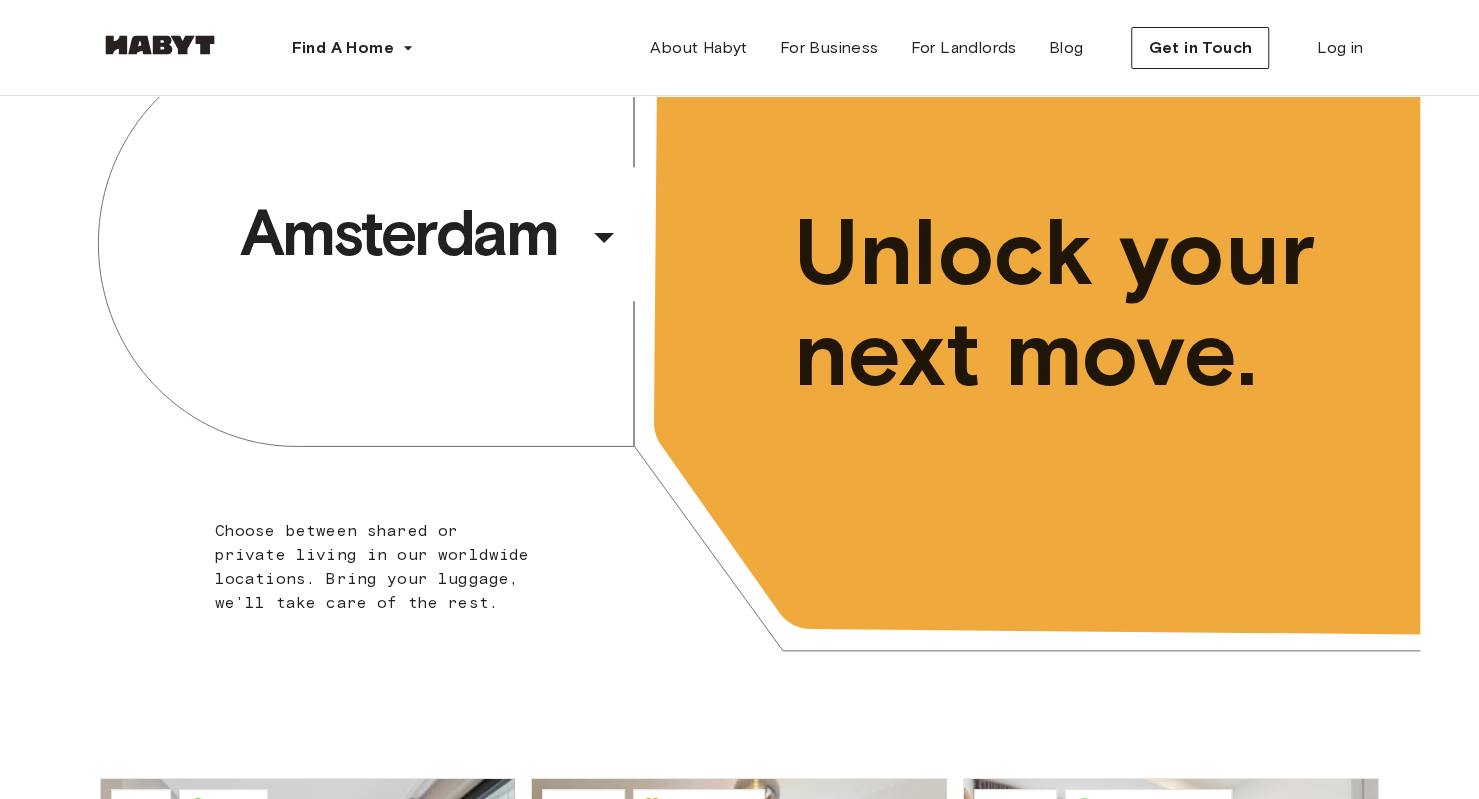 scroll, scrollTop: 85, scrollLeft: 0, axis: vertical 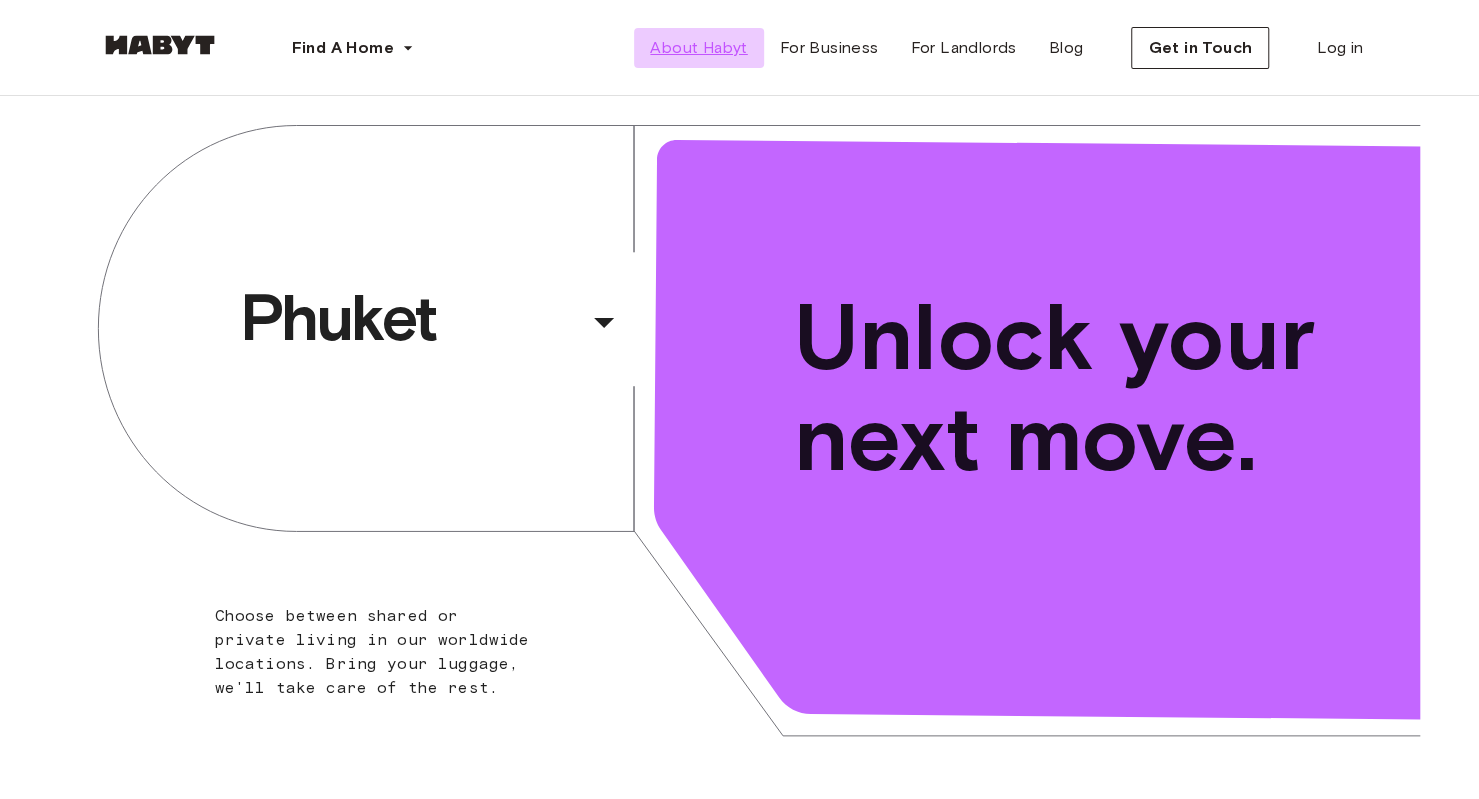 click on "About Habyt" at bounding box center [698, 48] 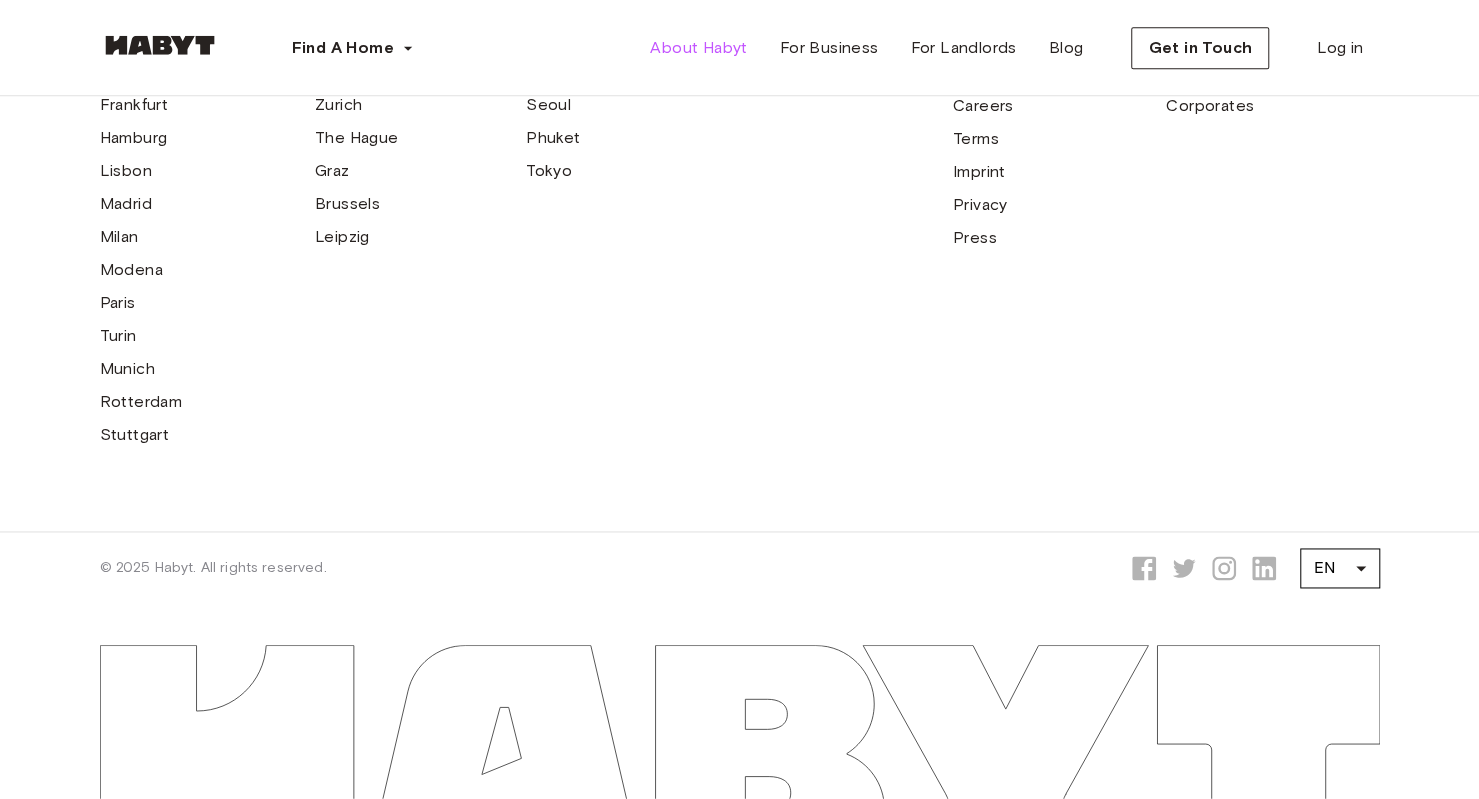 scroll, scrollTop: 6139, scrollLeft: 0, axis: vertical 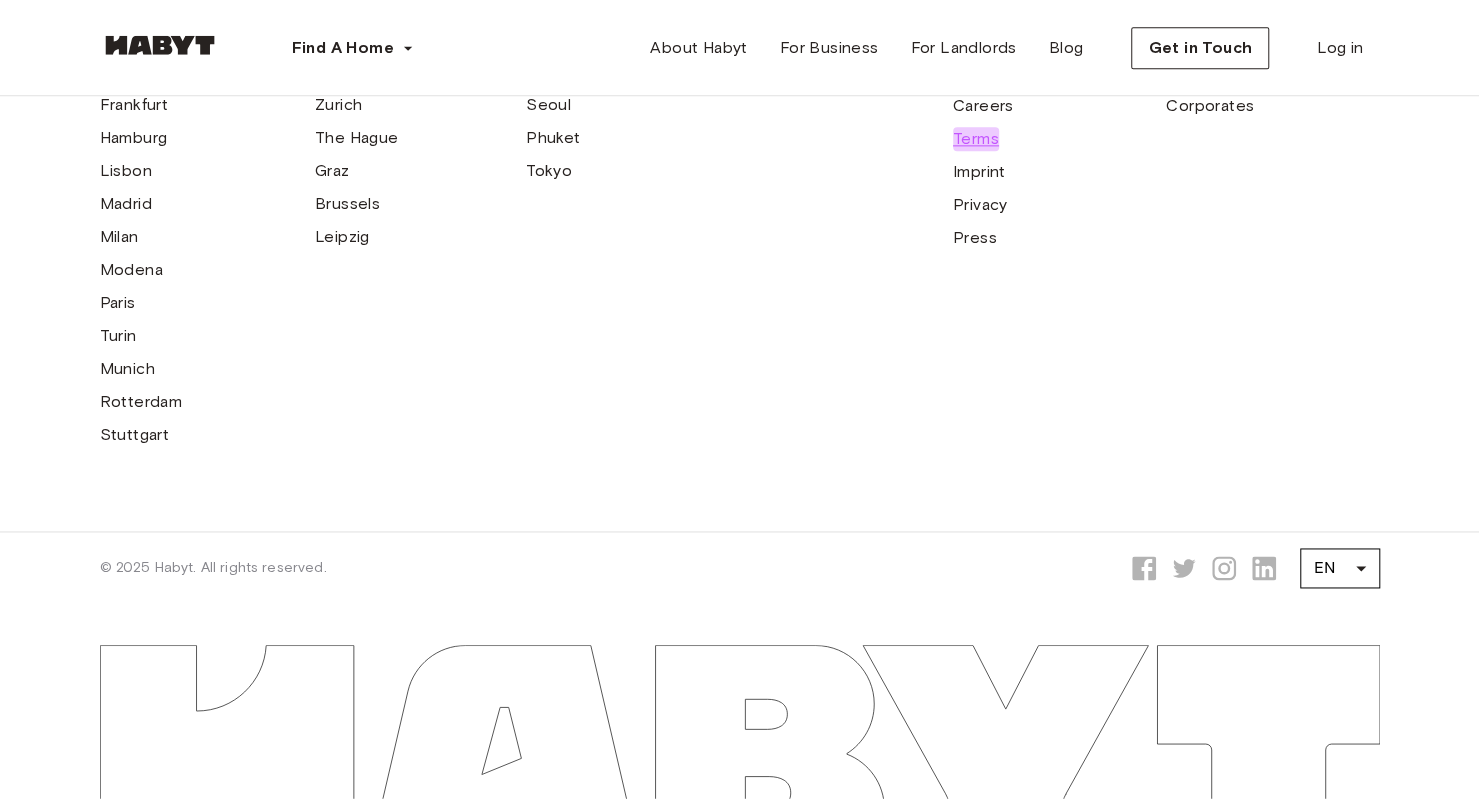 click on "Terms" at bounding box center (976, 139) 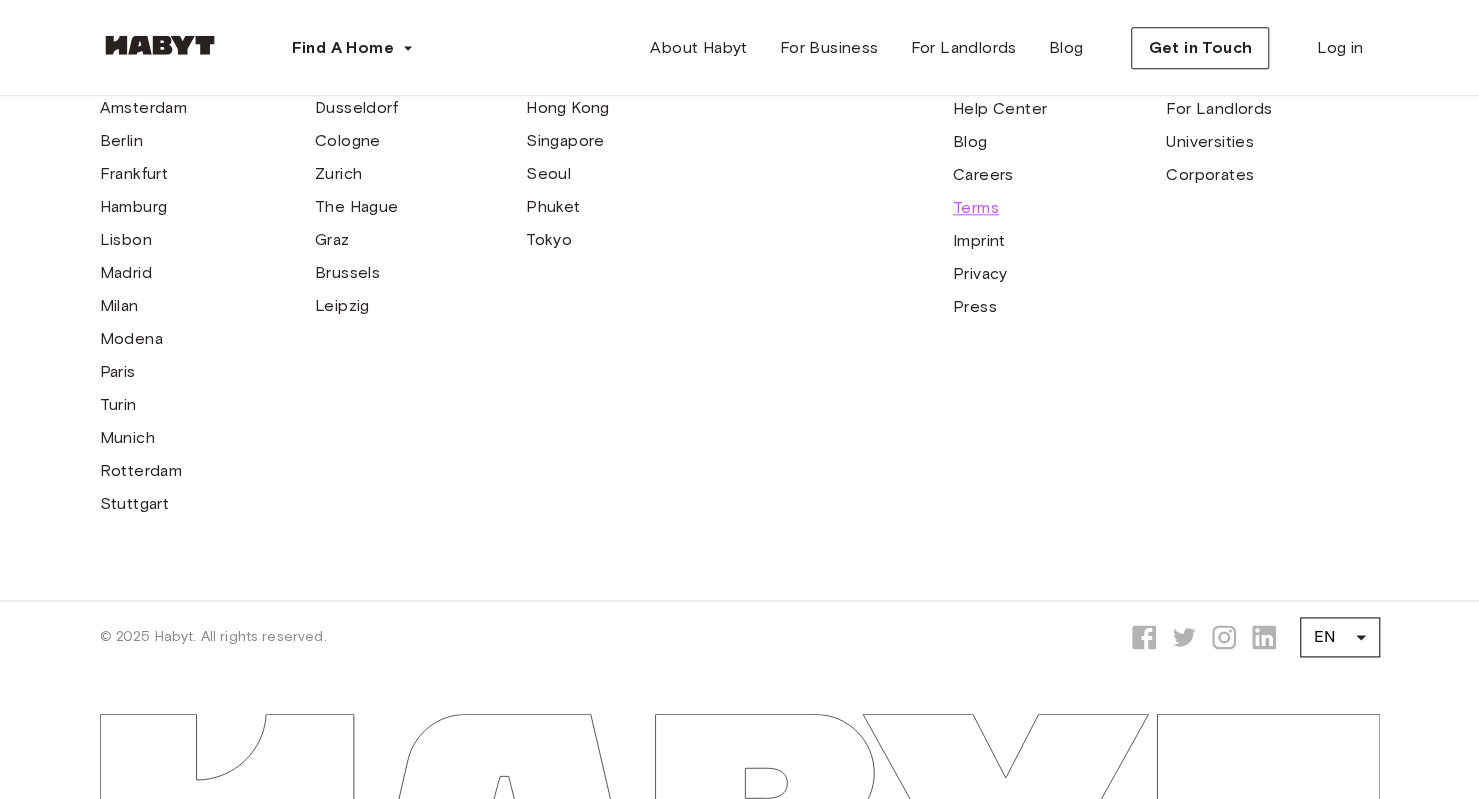 scroll, scrollTop: 5401, scrollLeft: 0, axis: vertical 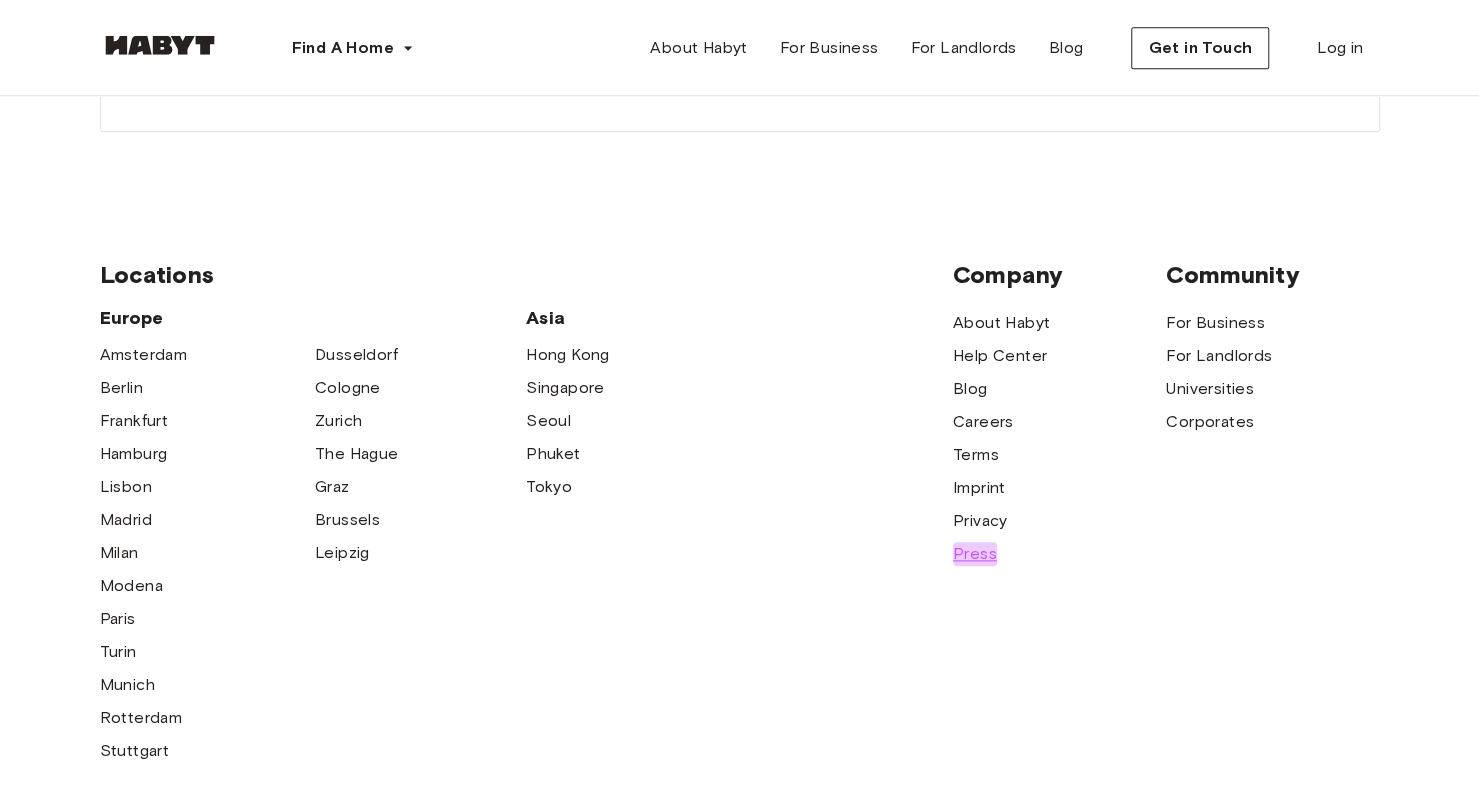 click on "Press" at bounding box center [975, 554] 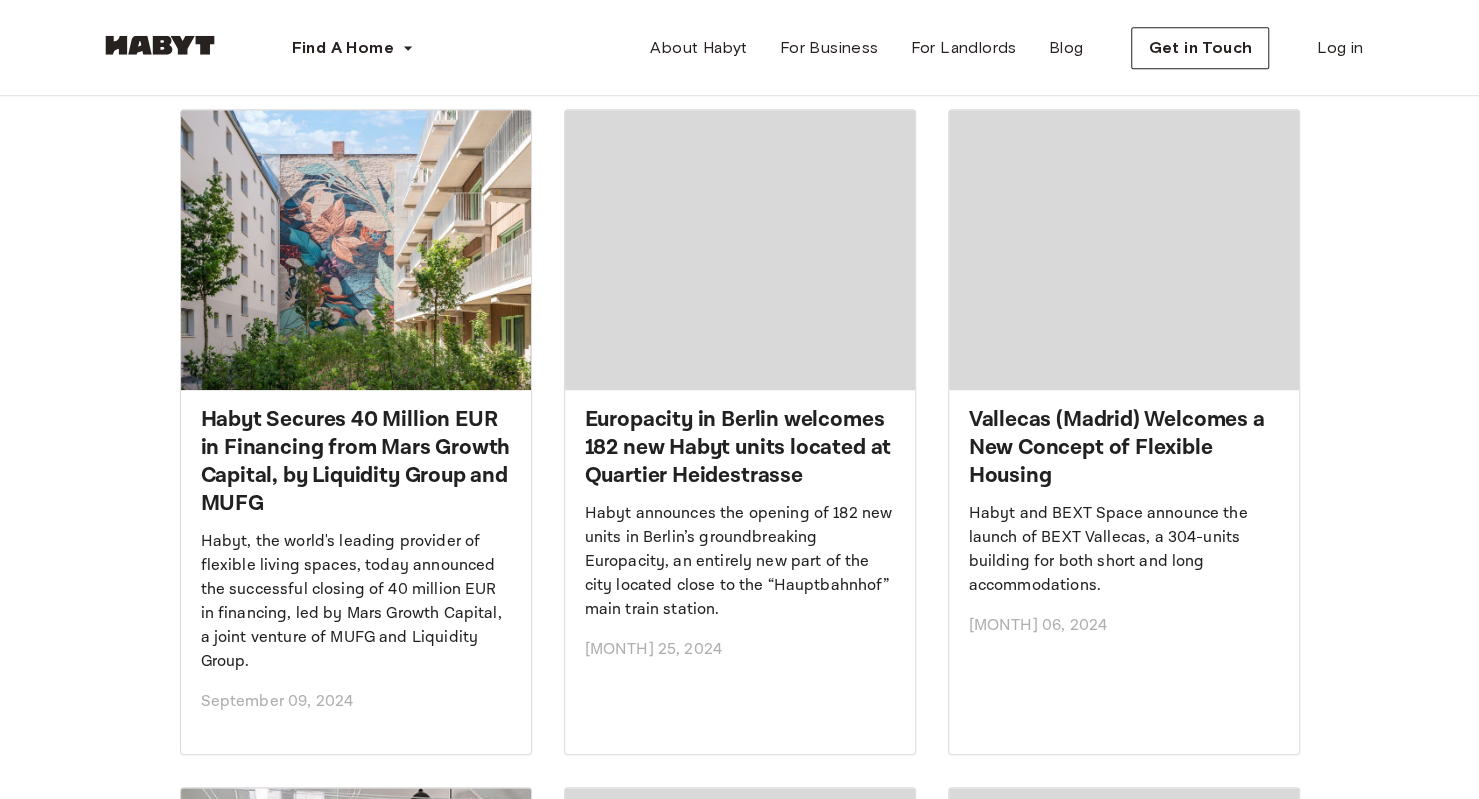 scroll, scrollTop: 674, scrollLeft: 0, axis: vertical 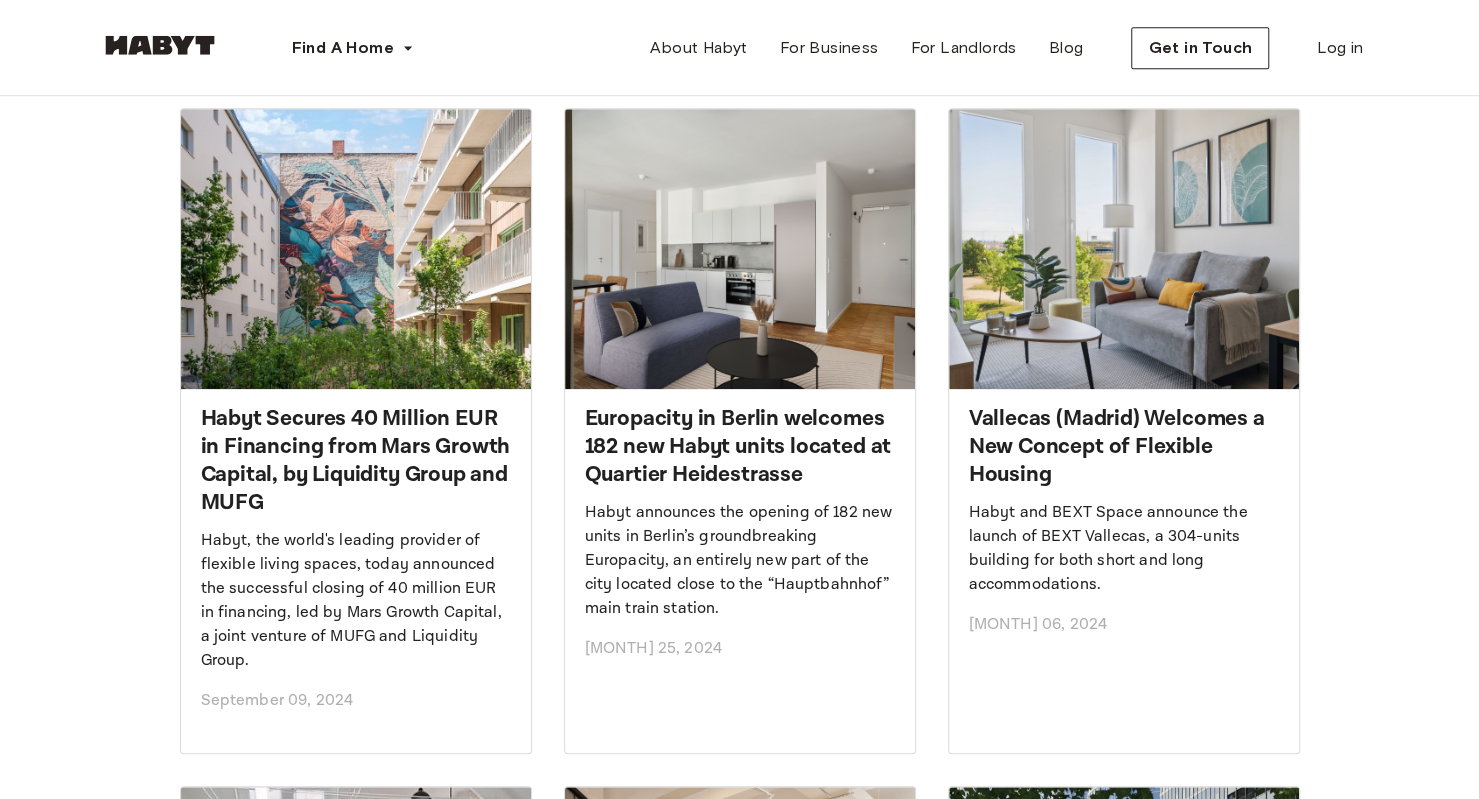click on "Vallecas (Madrid) Welcomes a New Concept of Flexible Housing" at bounding box center (1124, 447) 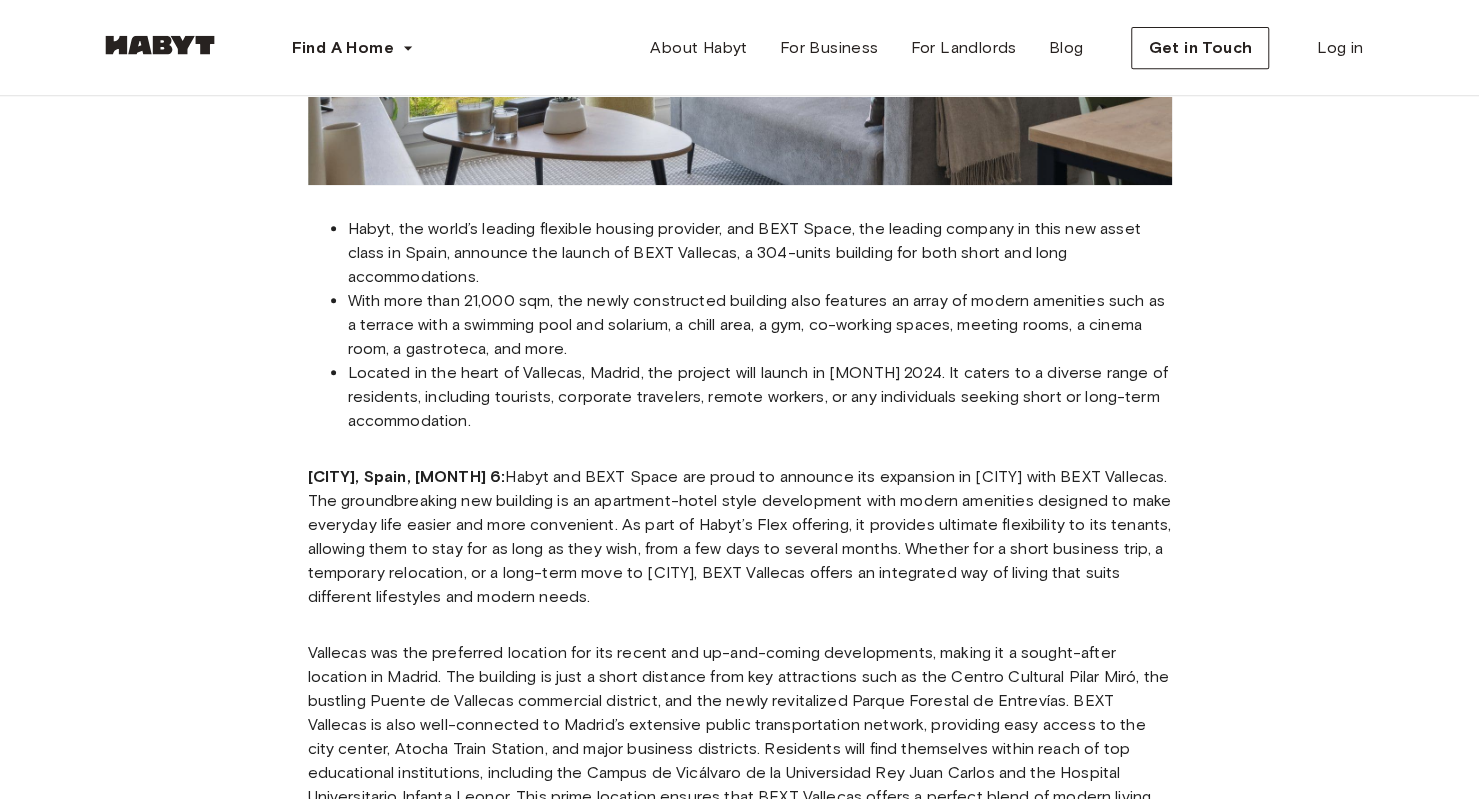 scroll, scrollTop: 552, scrollLeft: 0, axis: vertical 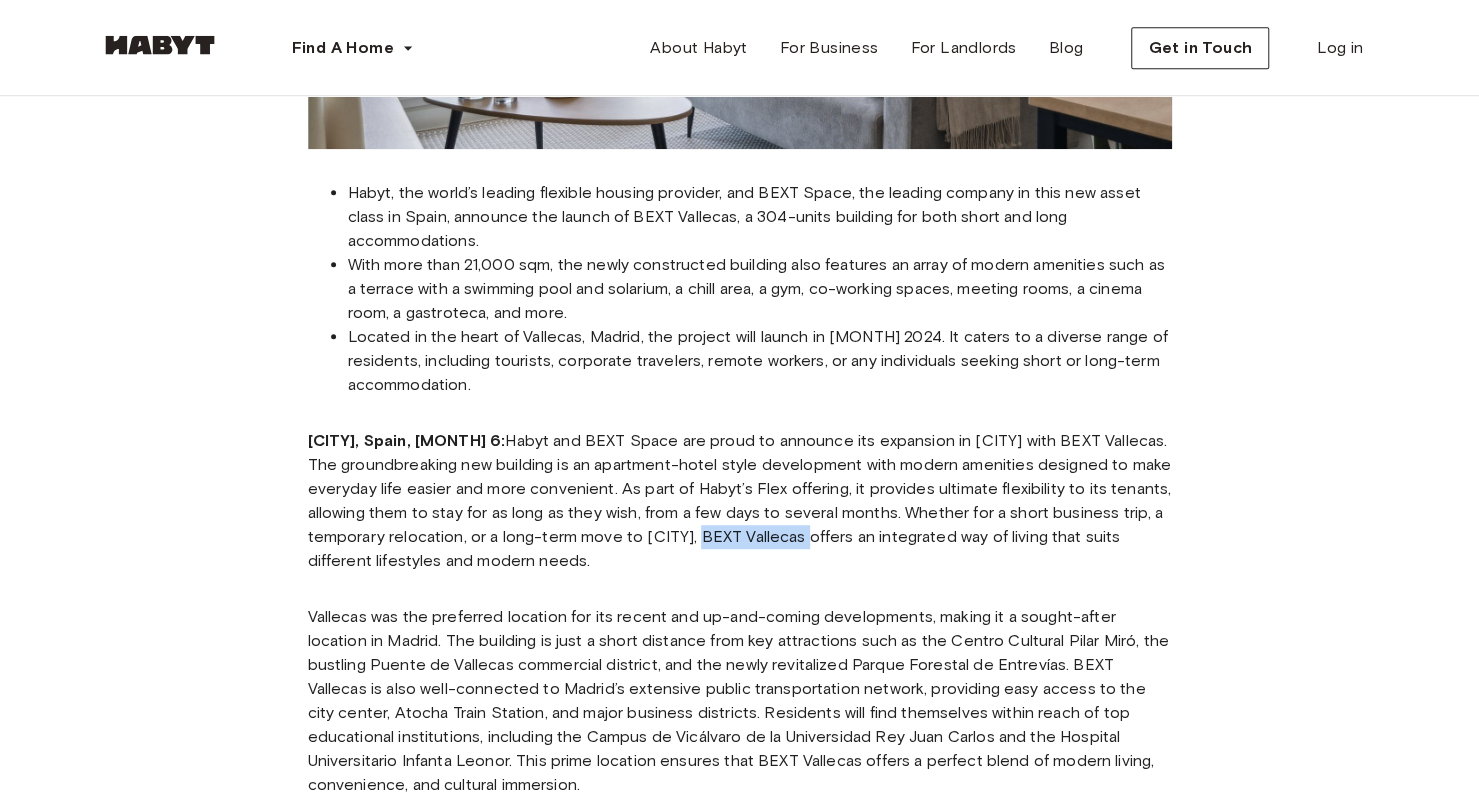 drag, startPoint x: 700, startPoint y: 537, endPoint x: 804, endPoint y: 533, distance: 104.0769 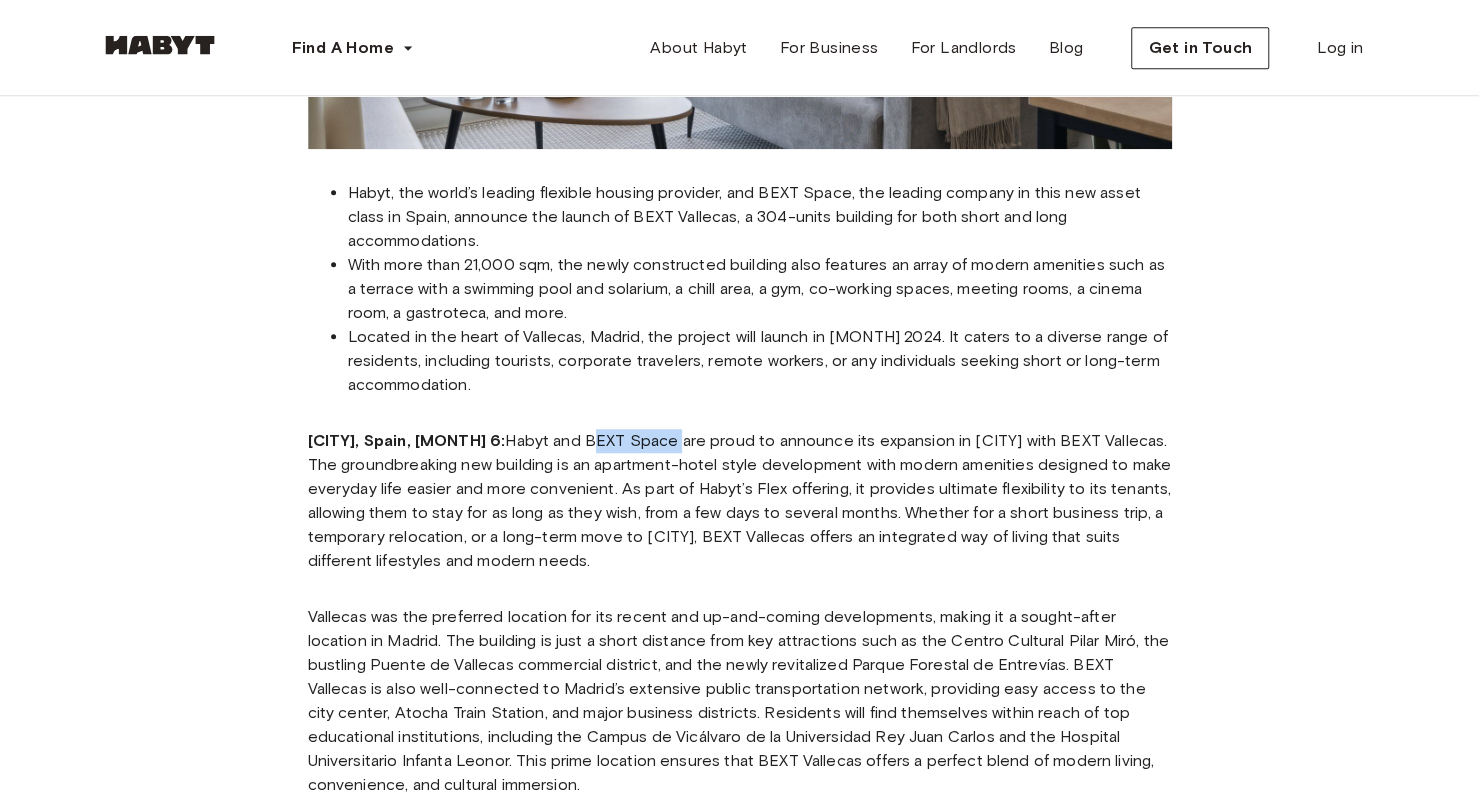 drag, startPoint x: 568, startPoint y: 436, endPoint x: 654, endPoint y: 442, distance: 86.209045 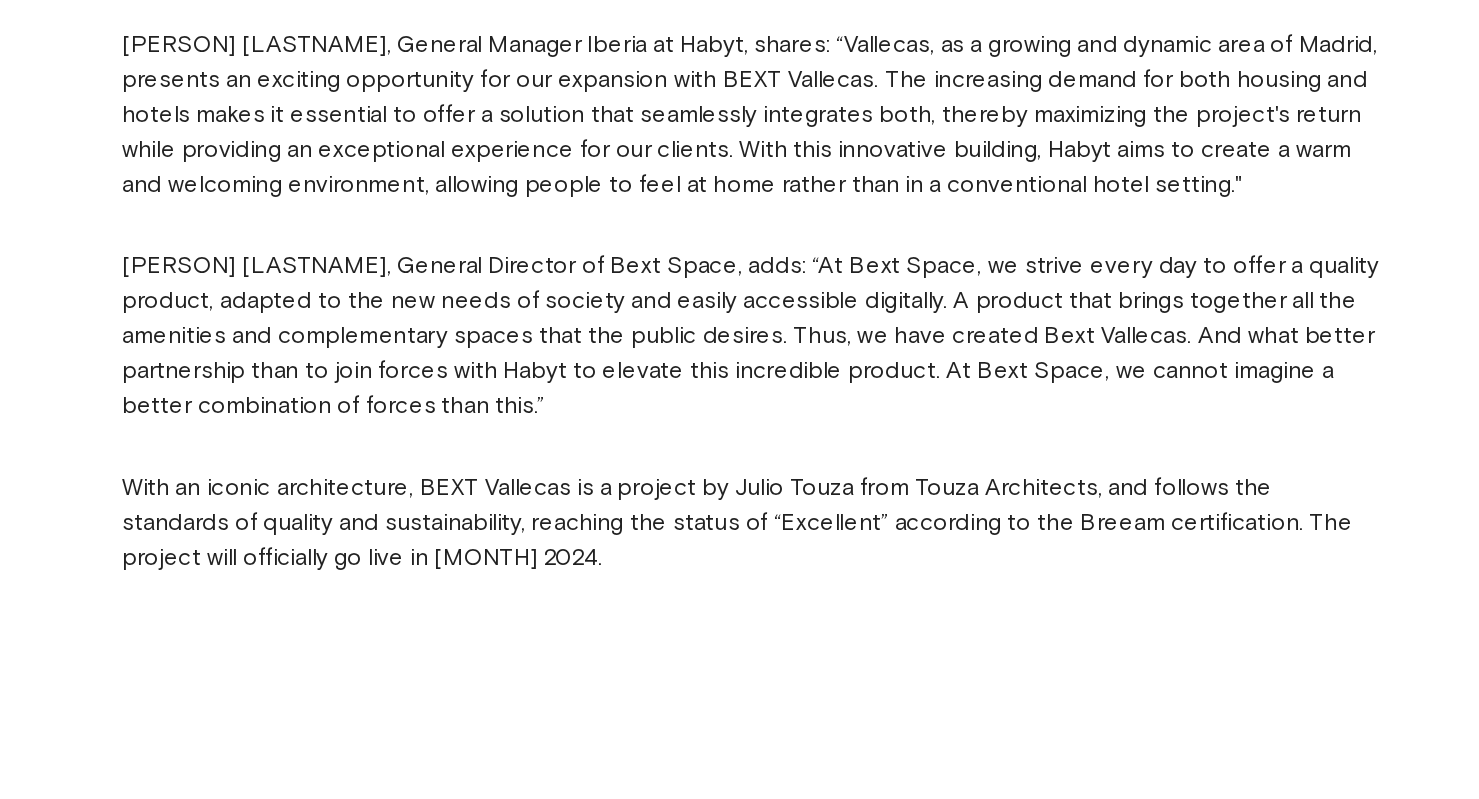 scroll, scrollTop: 1272, scrollLeft: 0, axis: vertical 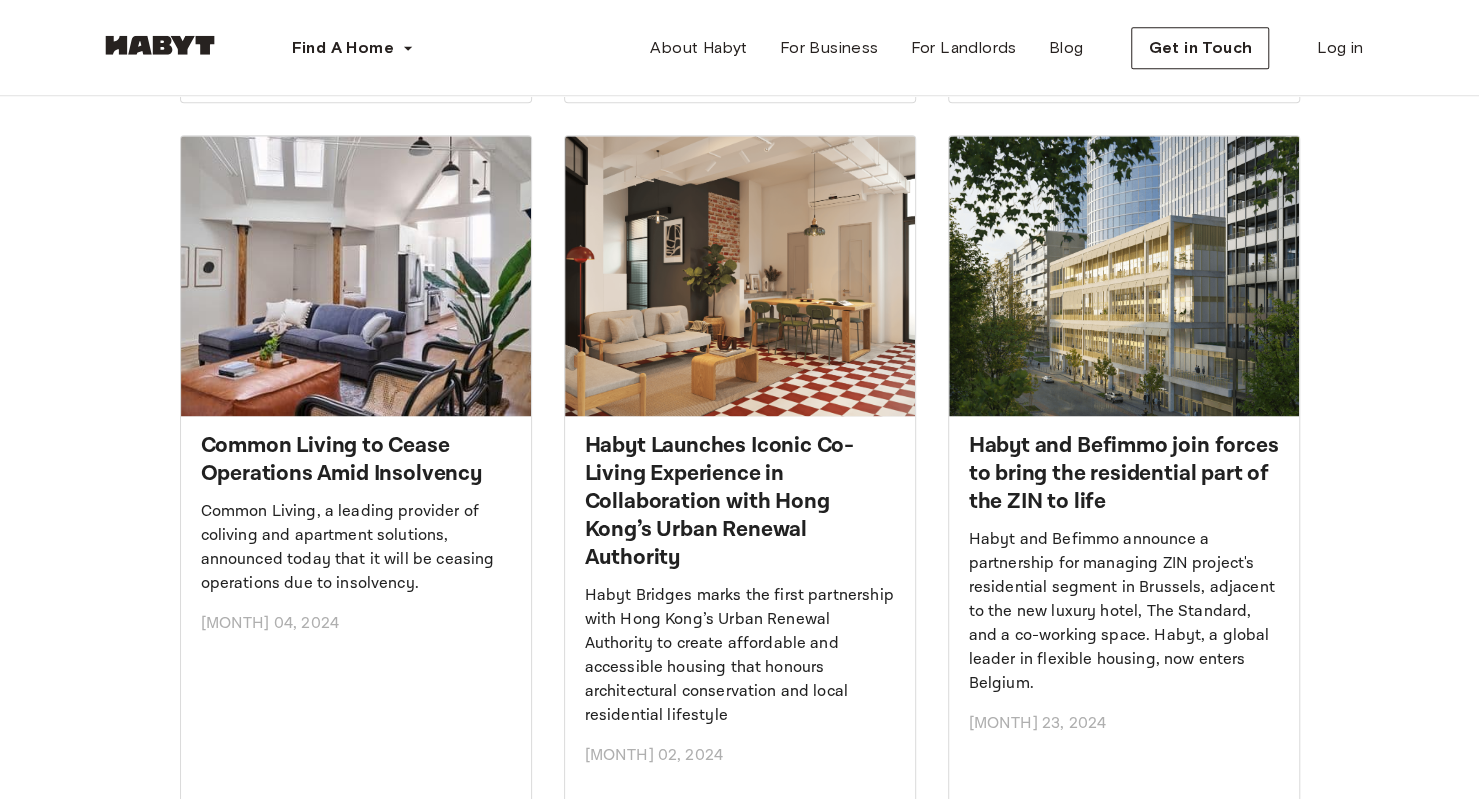 click on "Habyt and Befimmo join forces to bring the residential part of the ZIN to life" at bounding box center (1124, 474) 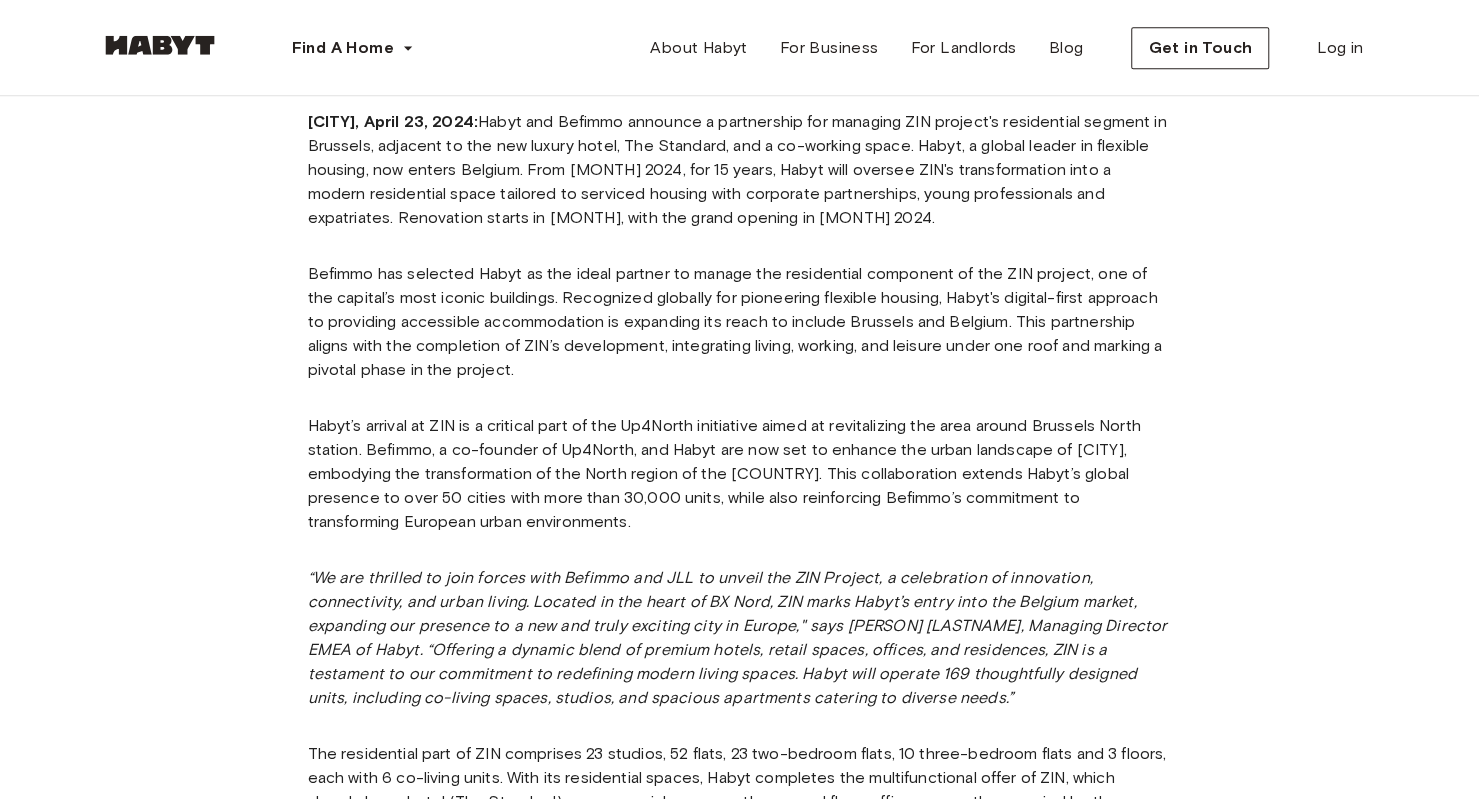 scroll, scrollTop: 0, scrollLeft: 0, axis: both 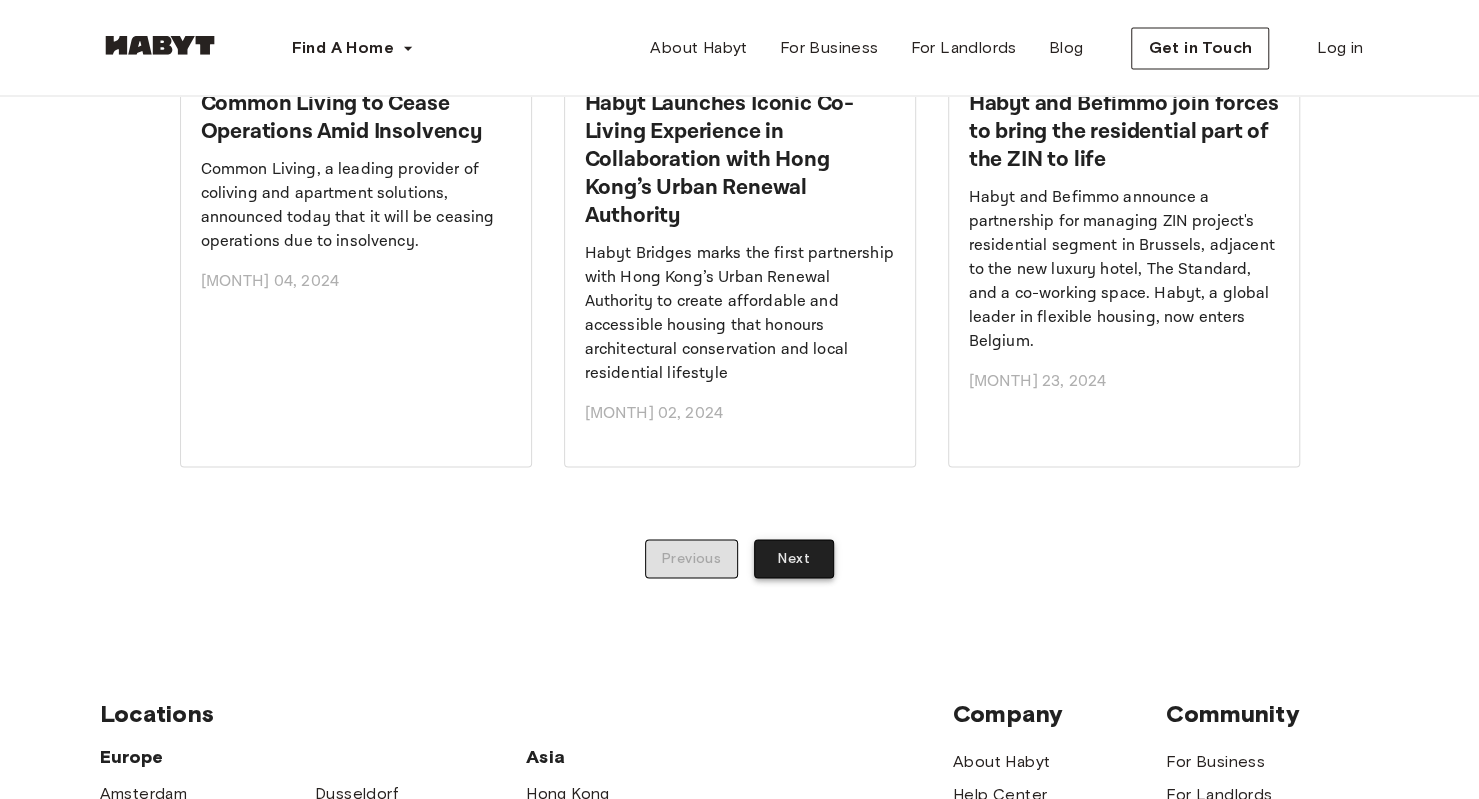 click on "Next" at bounding box center [794, 558] 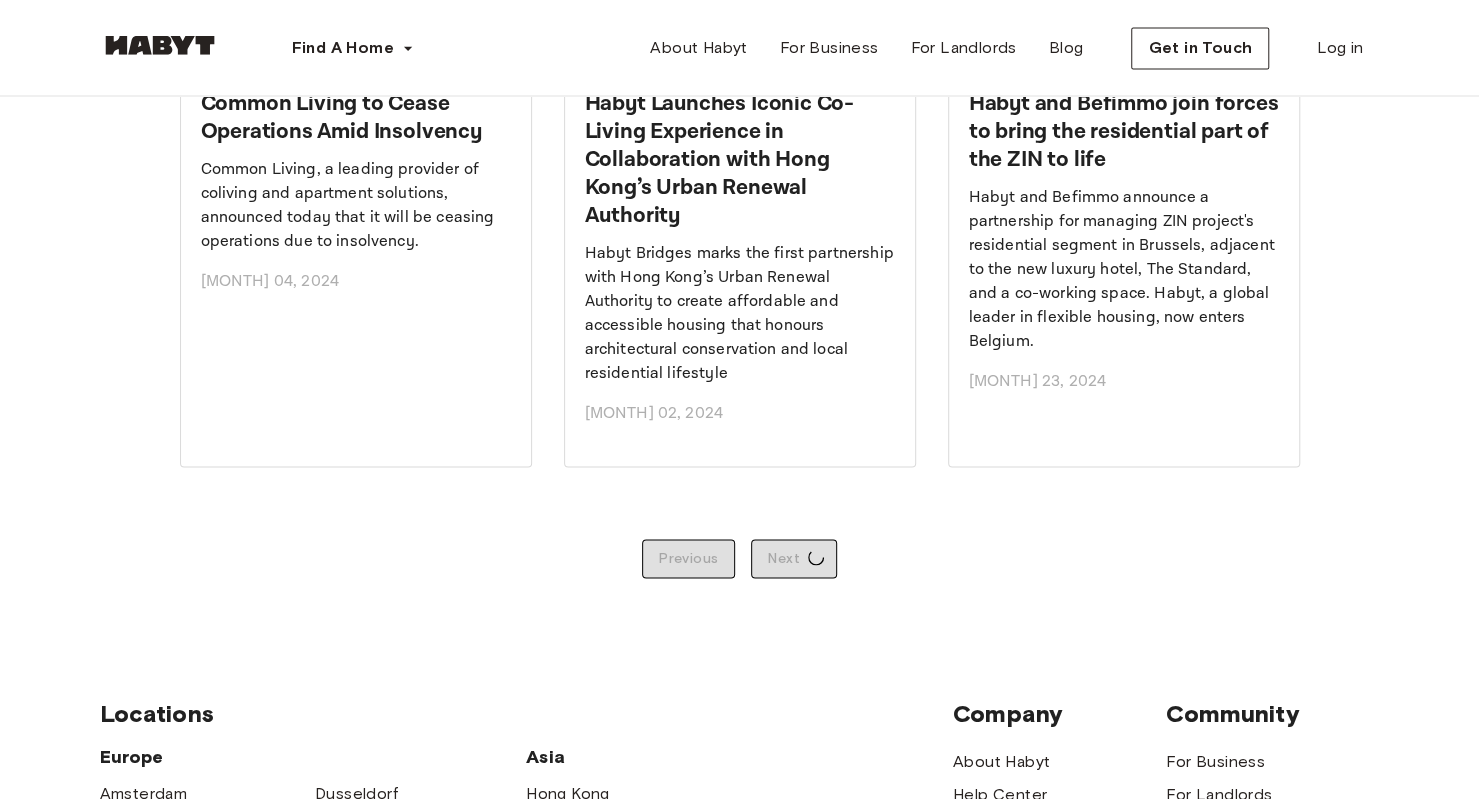 scroll, scrollTop: 0, scrollLeft: 0, axis: both 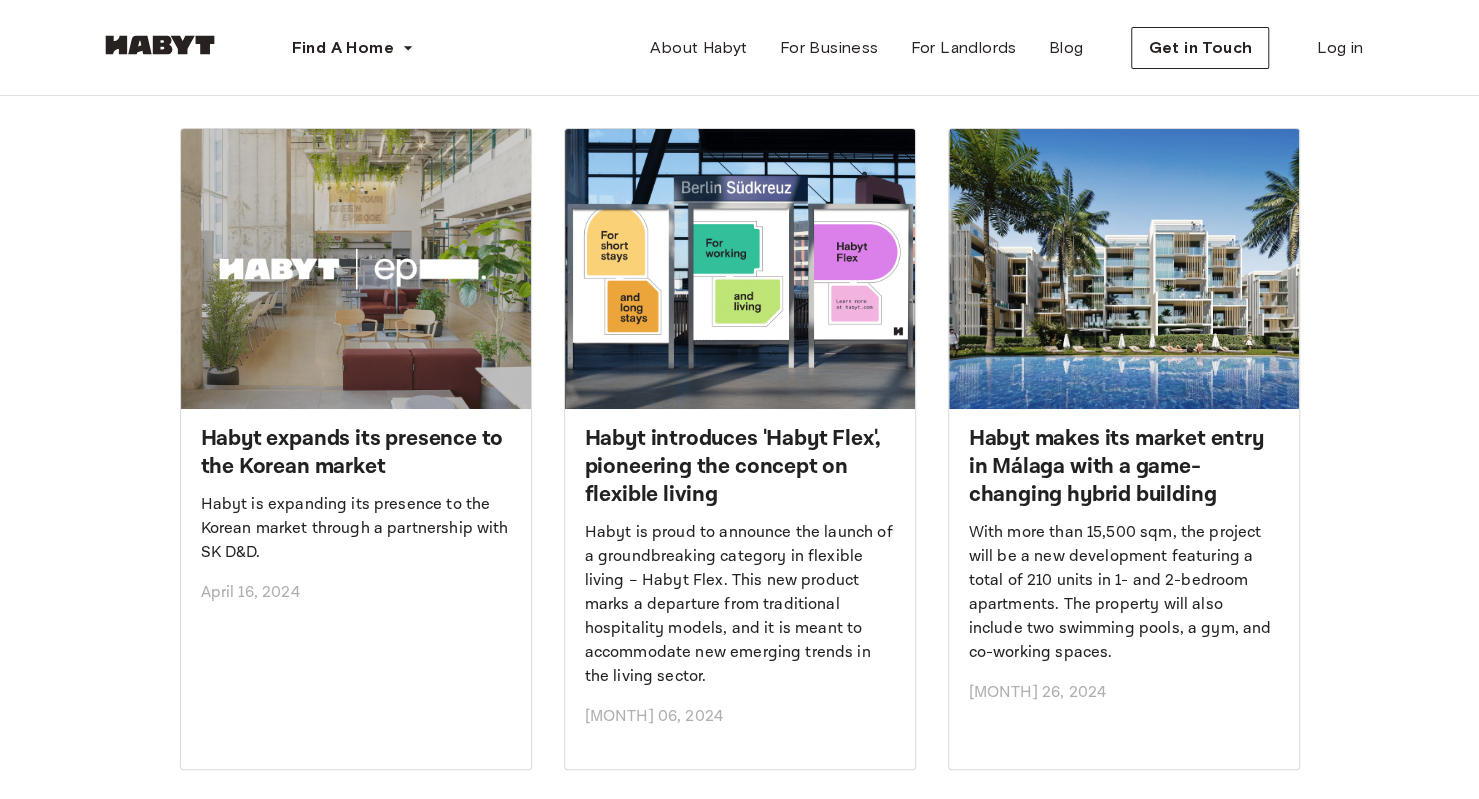 click on "Habyt introduces 'Habyt Flex',  pioneering the concept on flexible living" at bounding box center [740, 467] 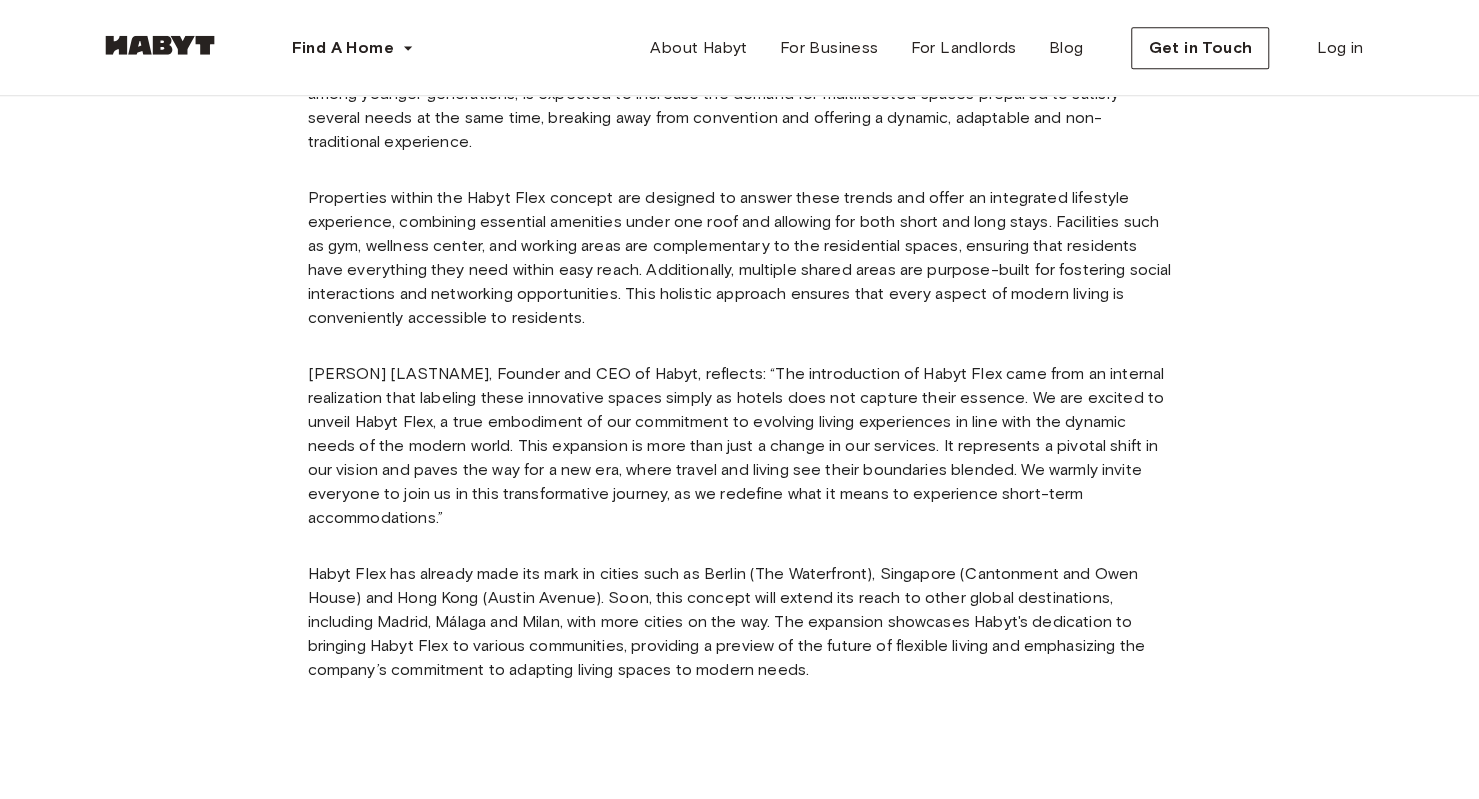 scroll, scrollTop: 1028, scrollLeft: 0, axis: vertical 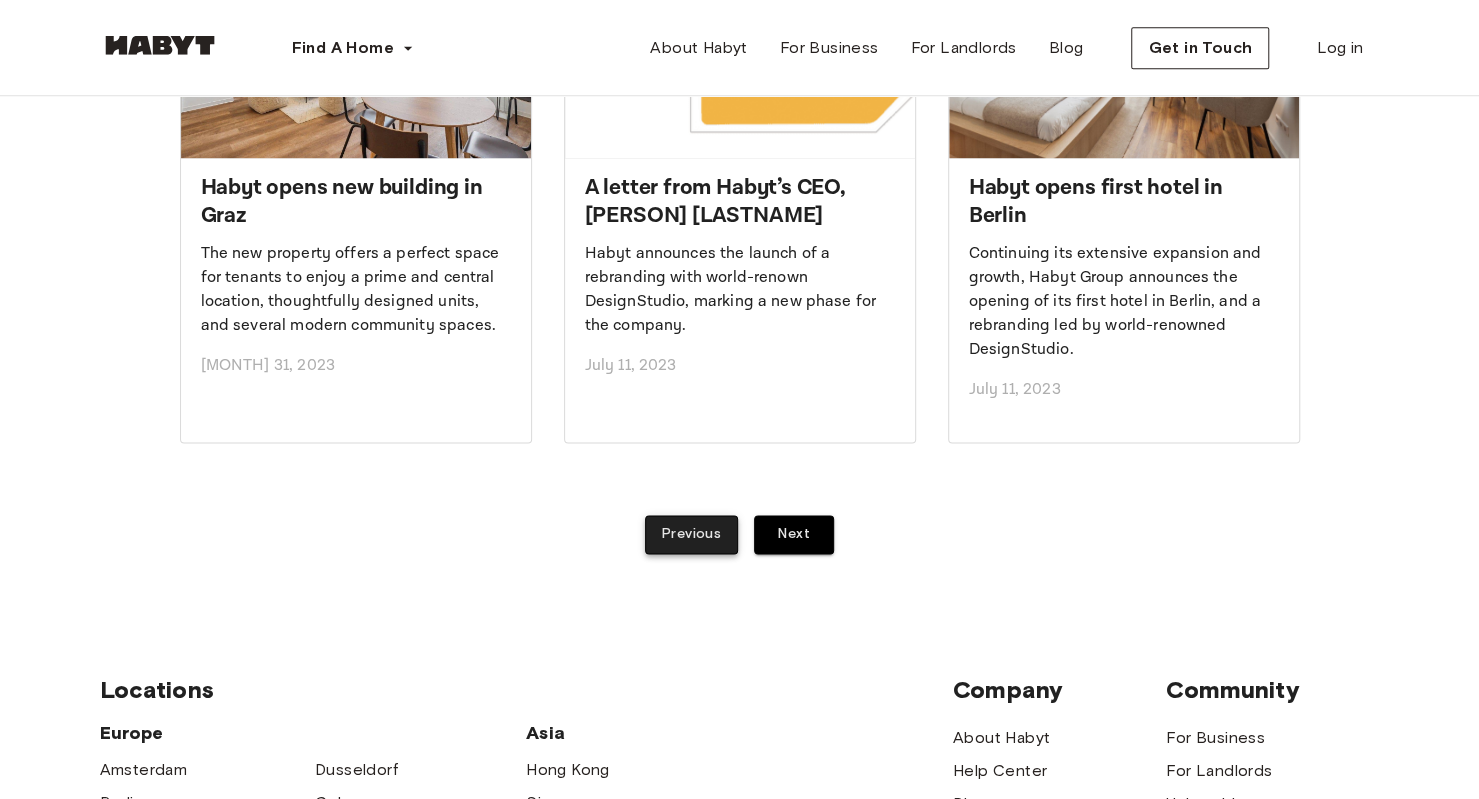 click on "Previous" at bounding box center (691, 534) 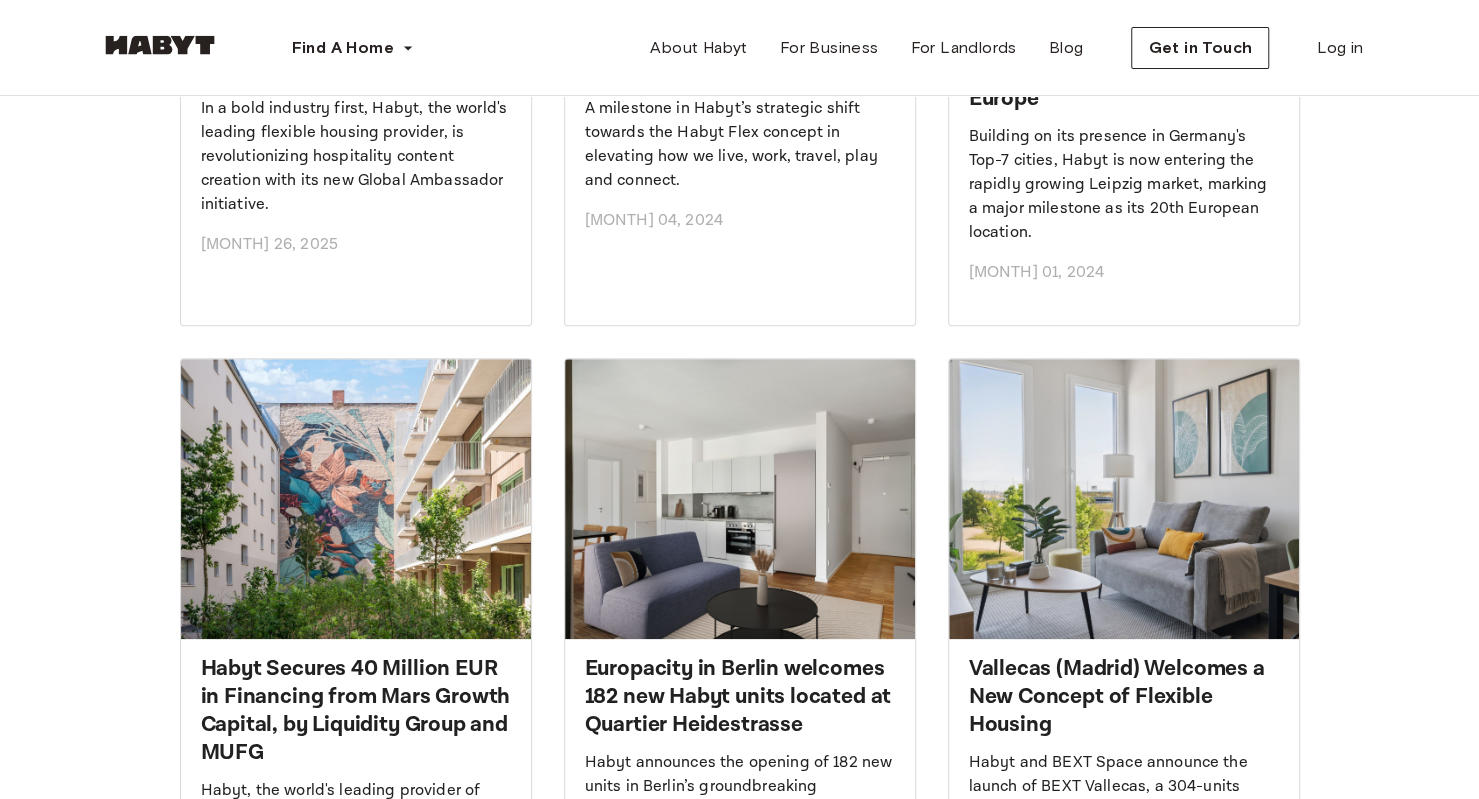 scroll, scrollTop: 720, scrollLeft: 0, axis: vertical 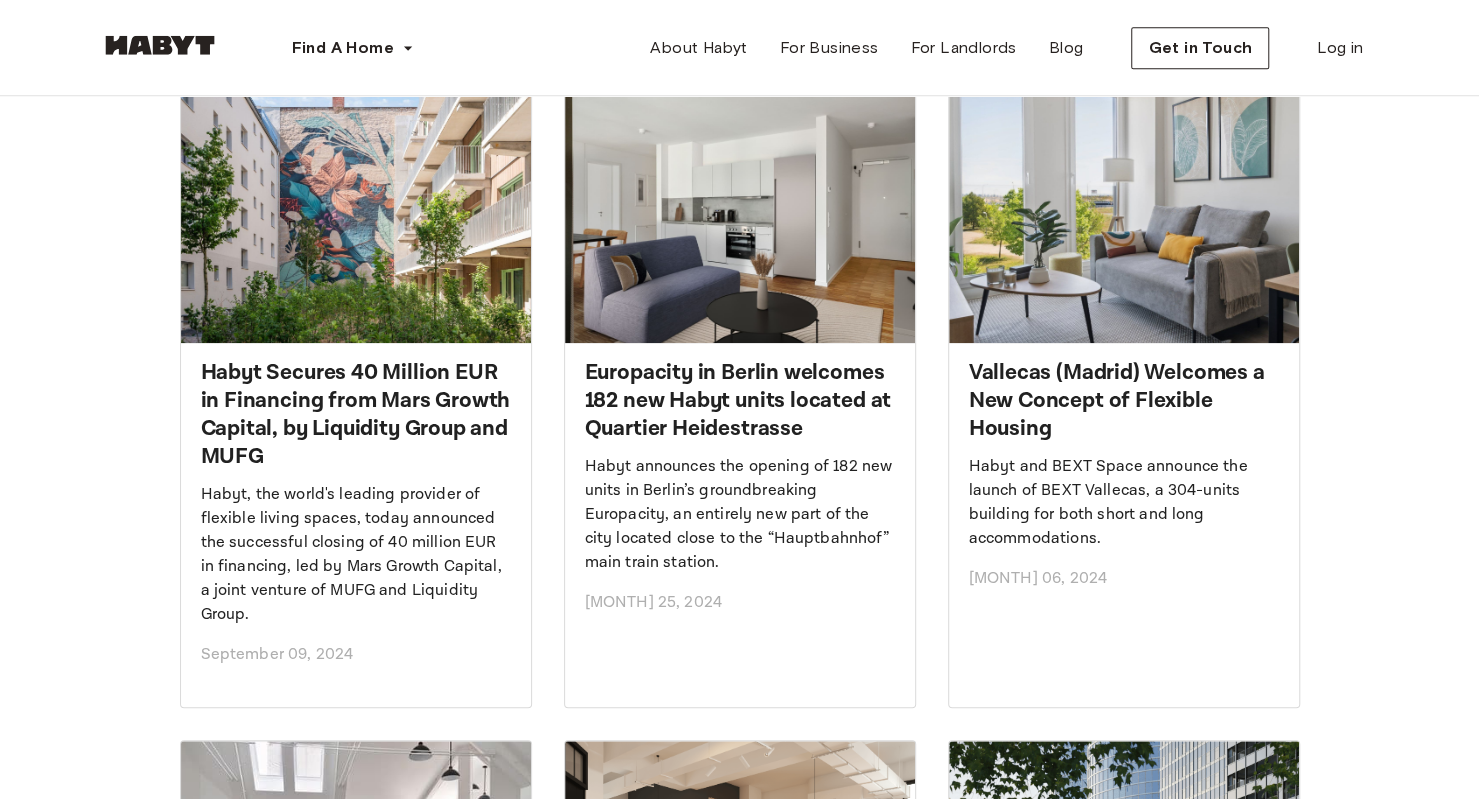 click on "Vallecas (Madrid) Welcomes a New Concept of Flexible Housing" at bounding box center (1124, 401) 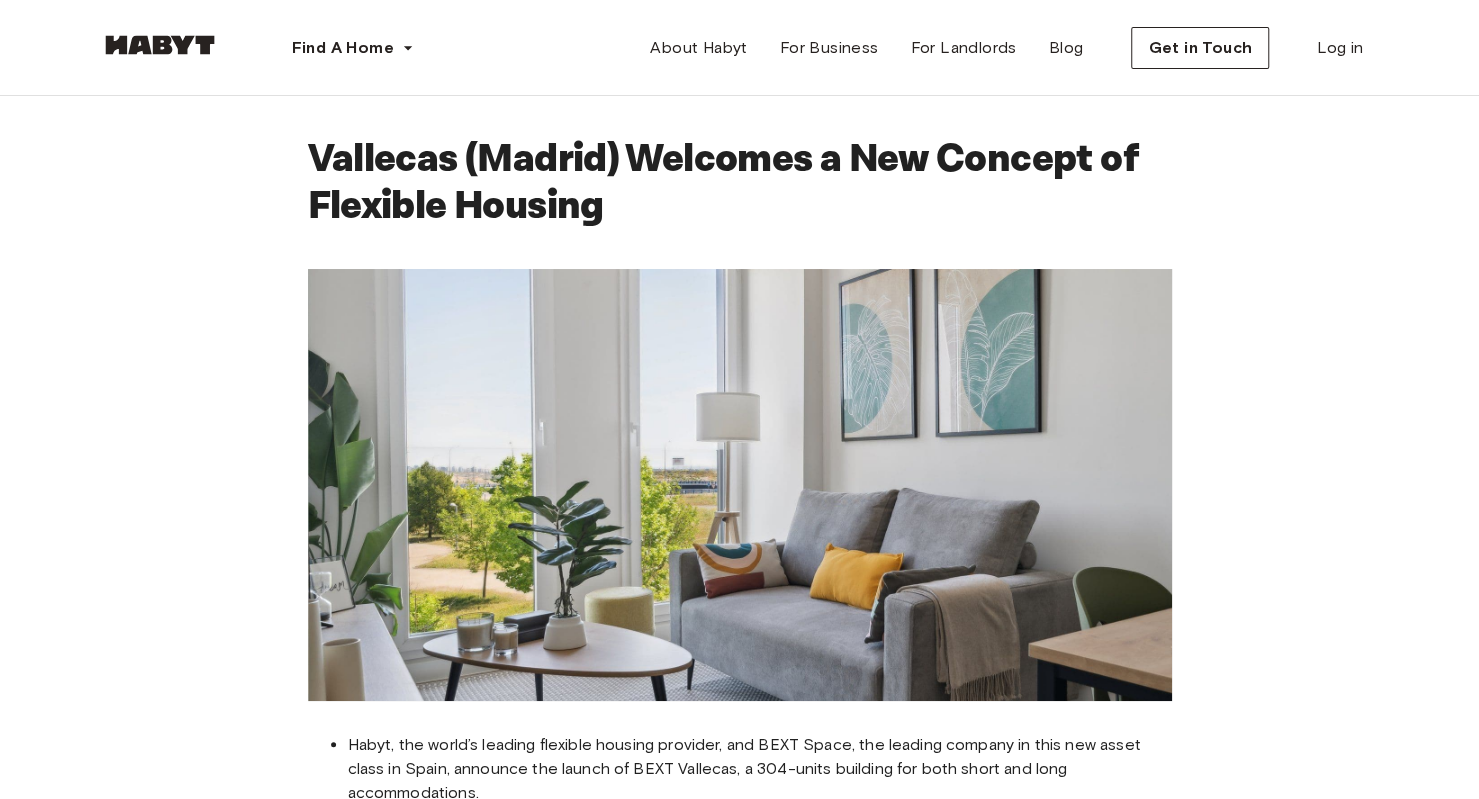 scroll, scrollTop: 350, scrollLeft: 0, axis: vertical 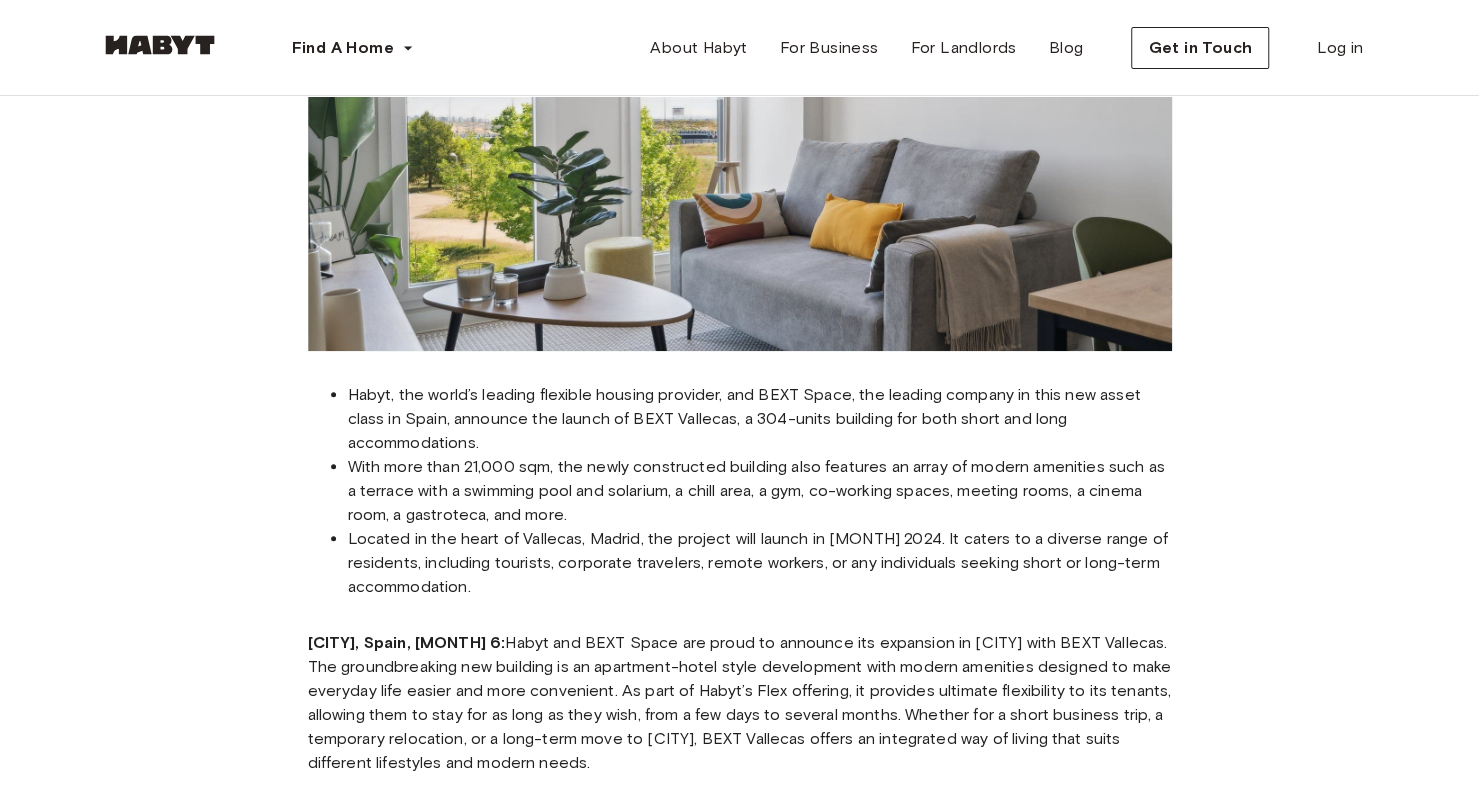 click on "[CITY], [COUNTRY], June 6: Habyt and BEXT Space are proud to announce its expansion in [CITY] with BEXT Vallecas. The groundbreaking new building is an apartment-hotel style development with modern amenities designed to make everyday life easier and more convenient. As part of Habyt’s Flex offering, it provides ultimate flexibility to its tenants, allowing them to stay for as long as they wish, from a few days to several months. Whether for a short business trip, a temporary relocation, or a long-term move to [CITY], BEXT Vallecas offers an integrated way of living that suits different lifestyles and modern needs." at bounding box center [740, 703] 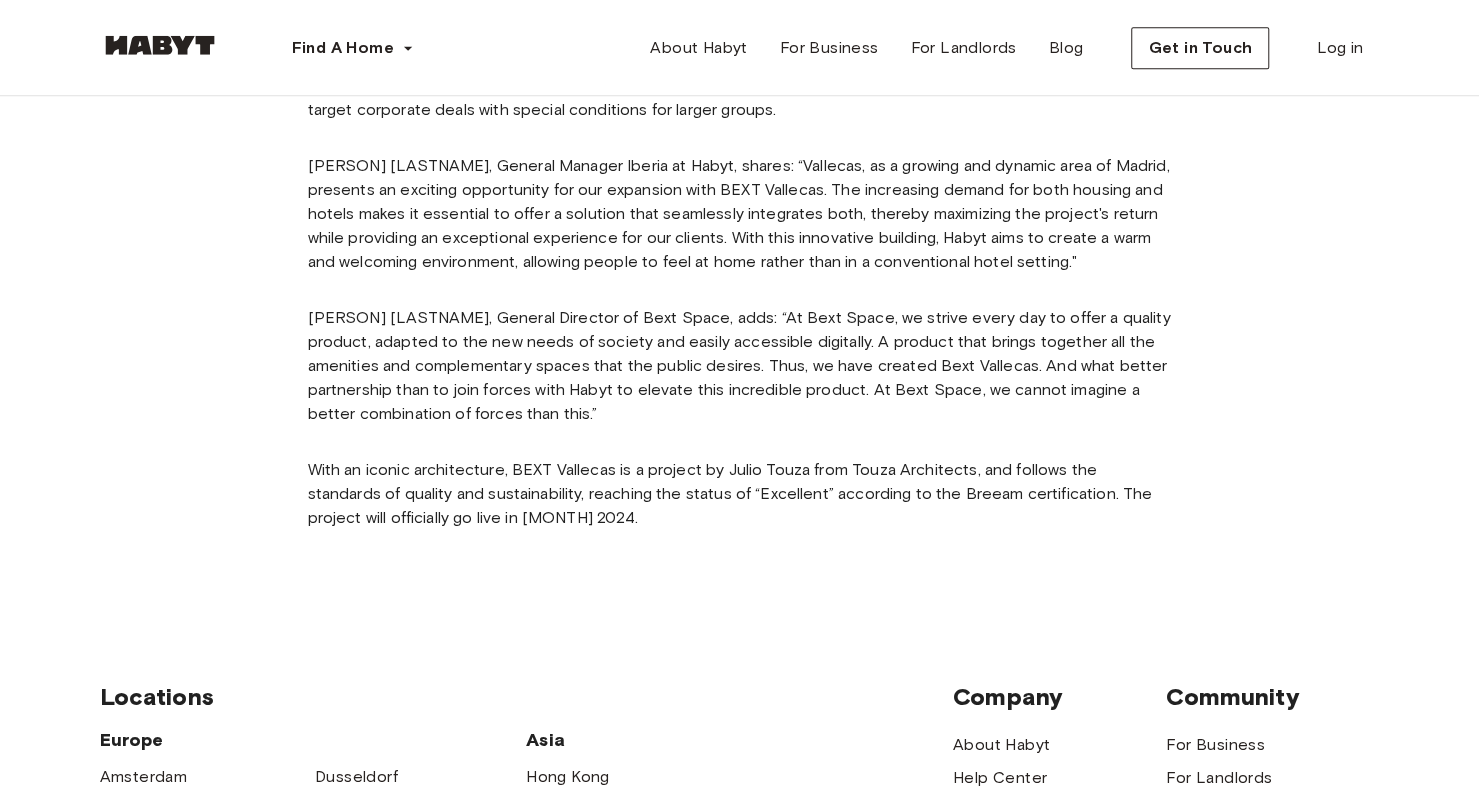 scroll, scrollTop: 1380, scrollLeft: 0, axis: vertical 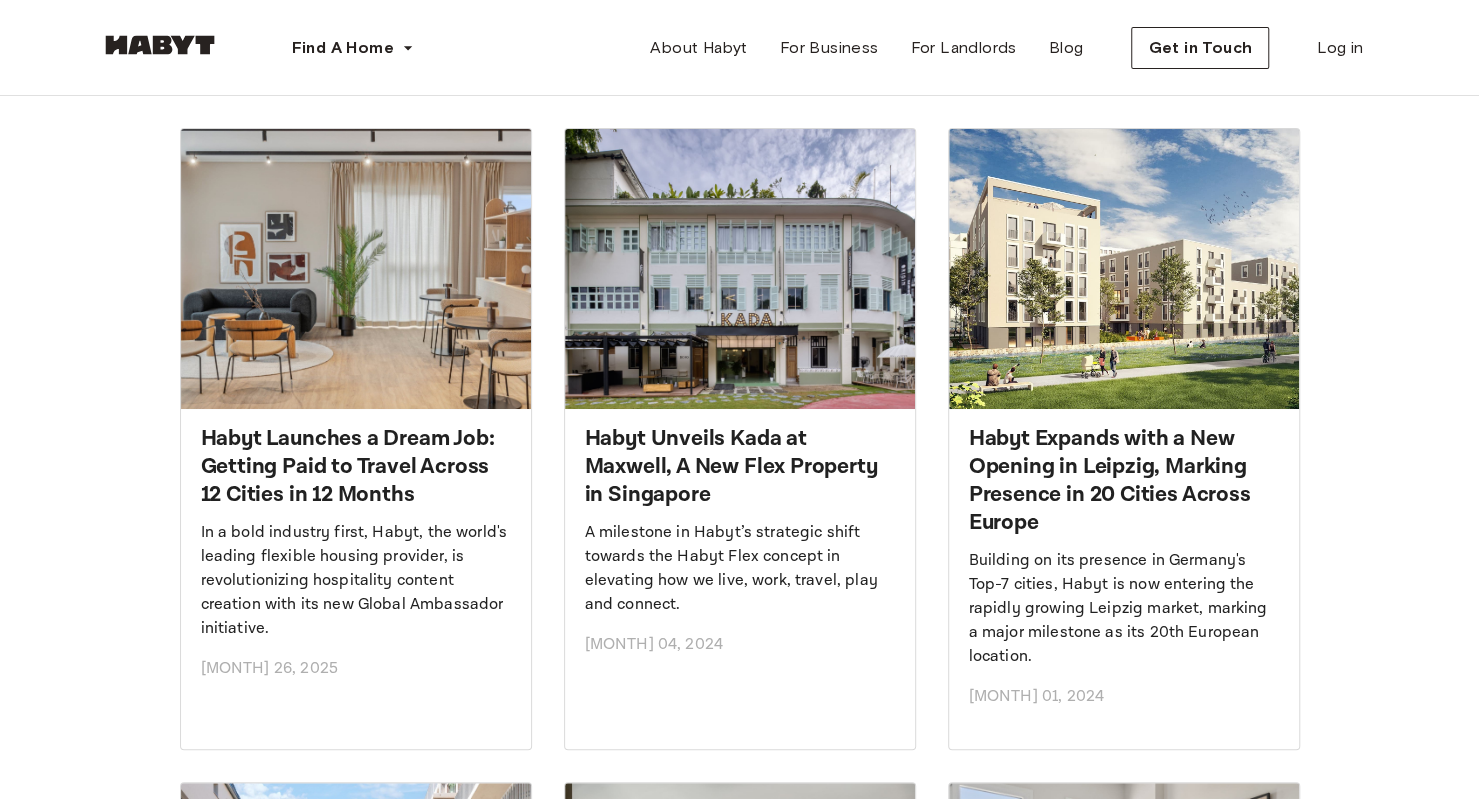 click at bounding box center (356, 269) 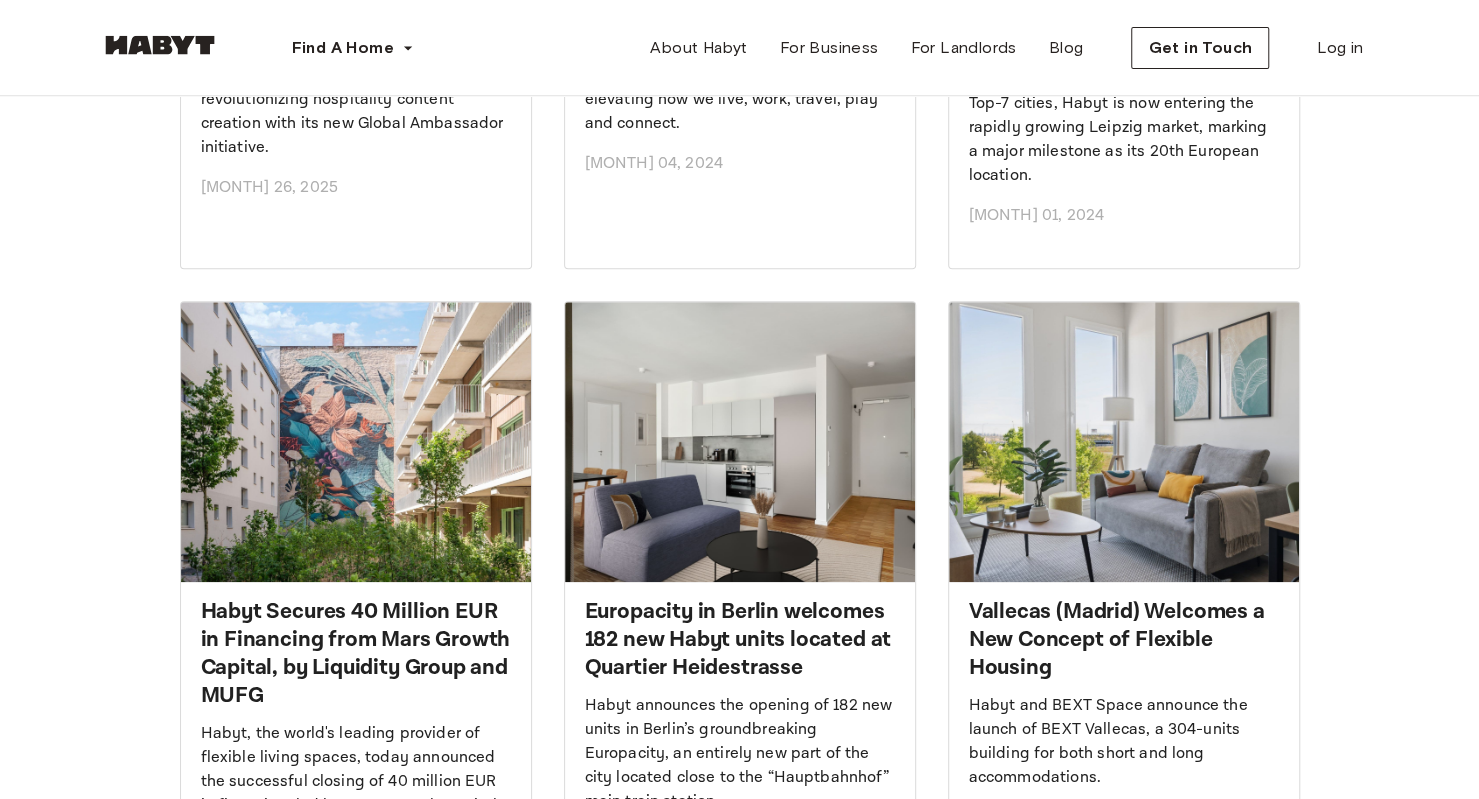 scroll, scrollTop: 0, scrollLeft: 0, axis: both 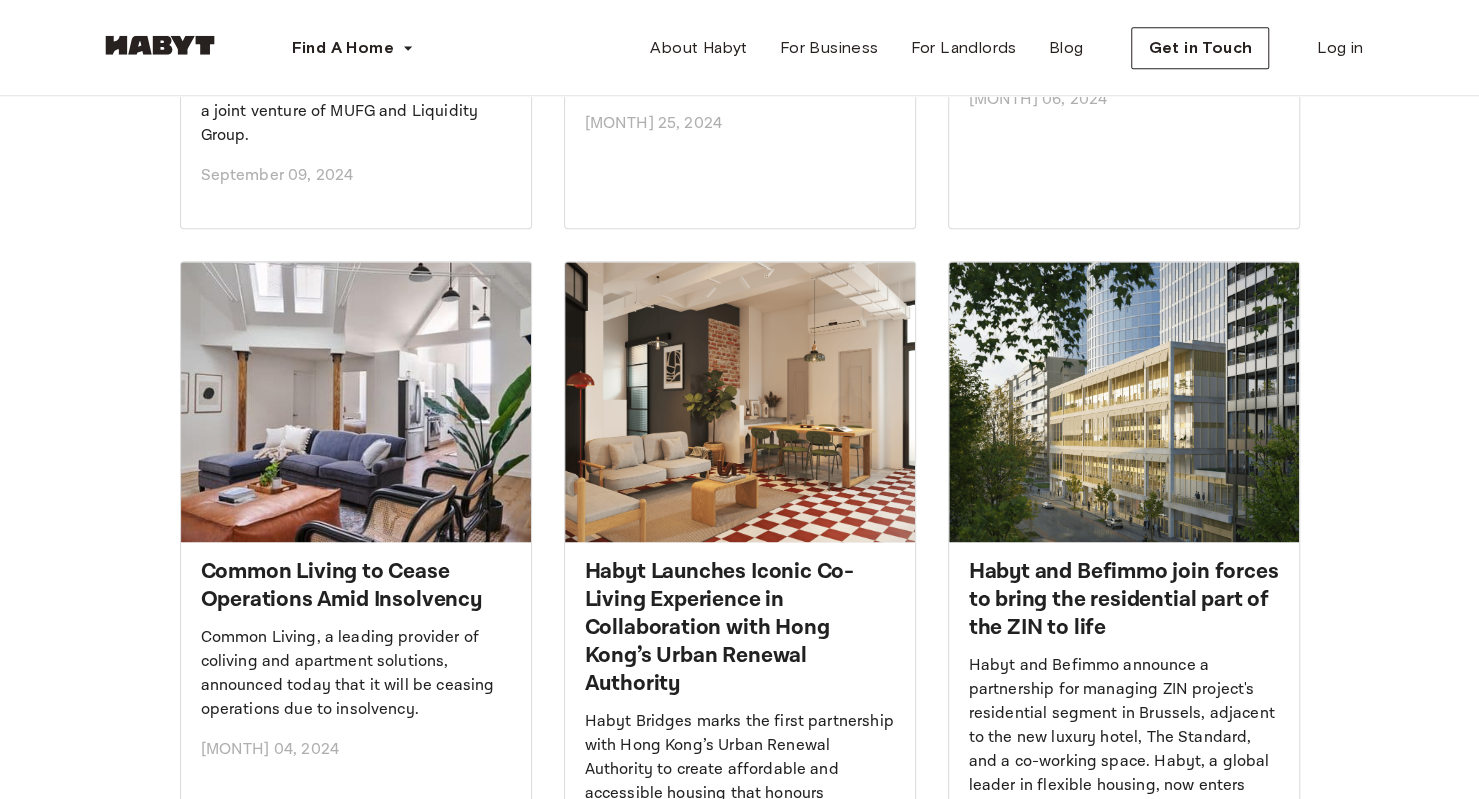click on "Habyt and Befimmo announce a partnership for managing ZIN project's residential segment in Brussels, adjacent to the new luxury hotel, The Standard, and a co-working space. Habyt, a global leader in flexible housing, now enters Belgium." at bounding box center [1124, 738] 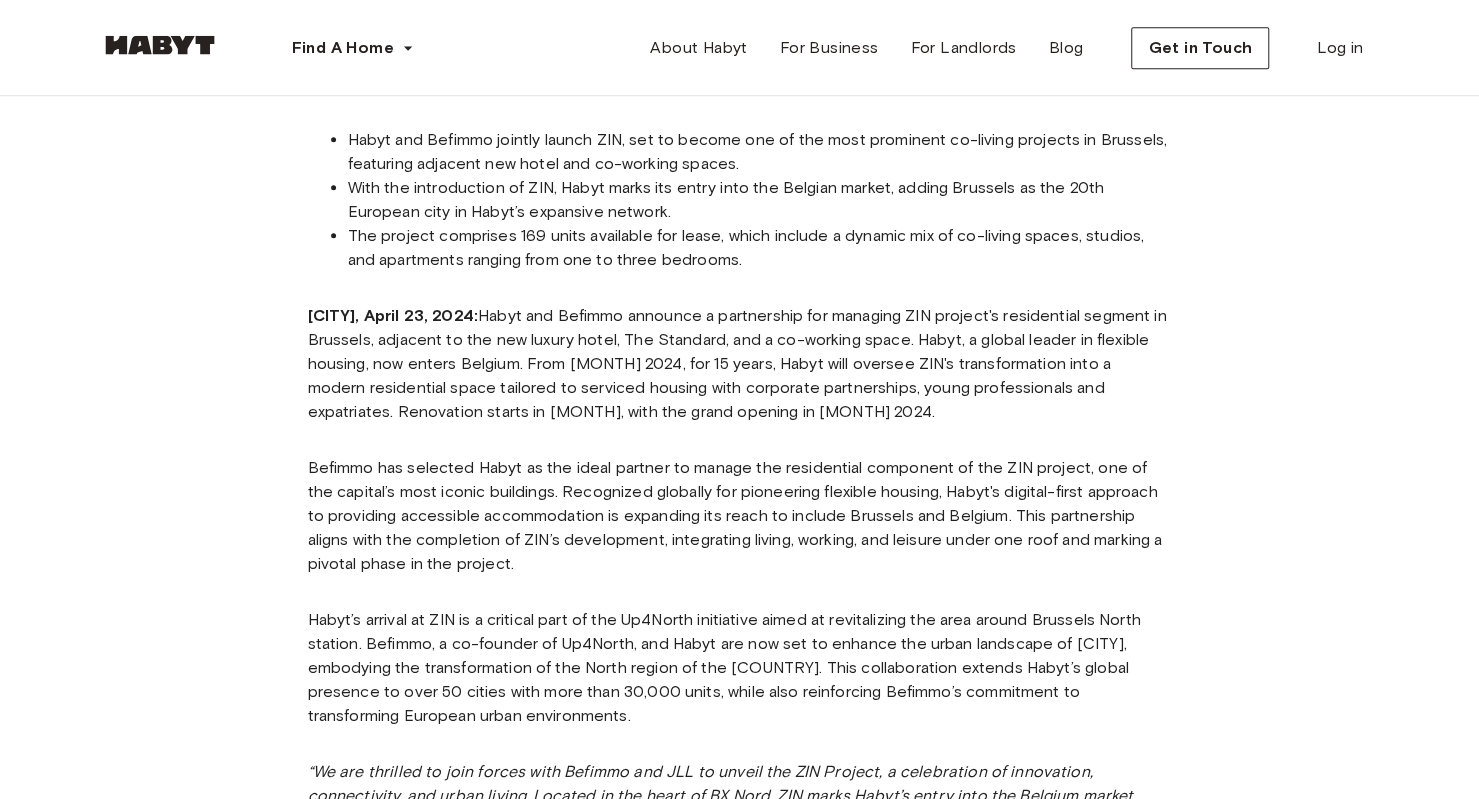 scroll, scrollTop: 603, scrollLeft: 0, axis: vertical 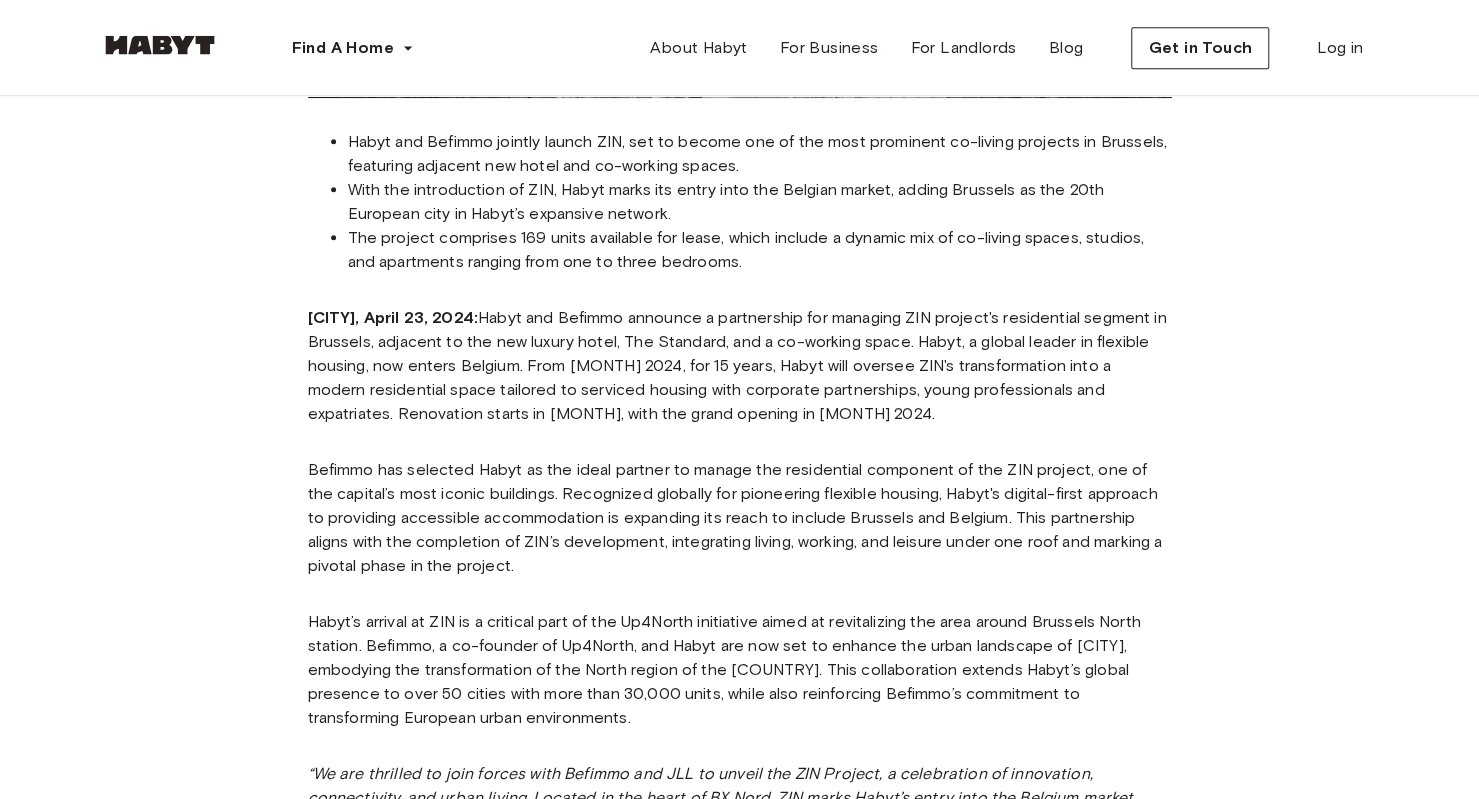 click on "Befimmo has selected Habyt as the ideal partner to manage the residential component of the ZIN project, one of the capital’s most iconic buildings. Recognized globally for pioneering flexible housing, Habyt's digital-first approach to providing accessible accommodation is expanding its reach to include Brussels and Belgium. This partnership aligns with the completion of ZIN’s development, integrating living, working, and leisure under one roof and marking a pivotal phase in the project." at bounding box center (740, 518) 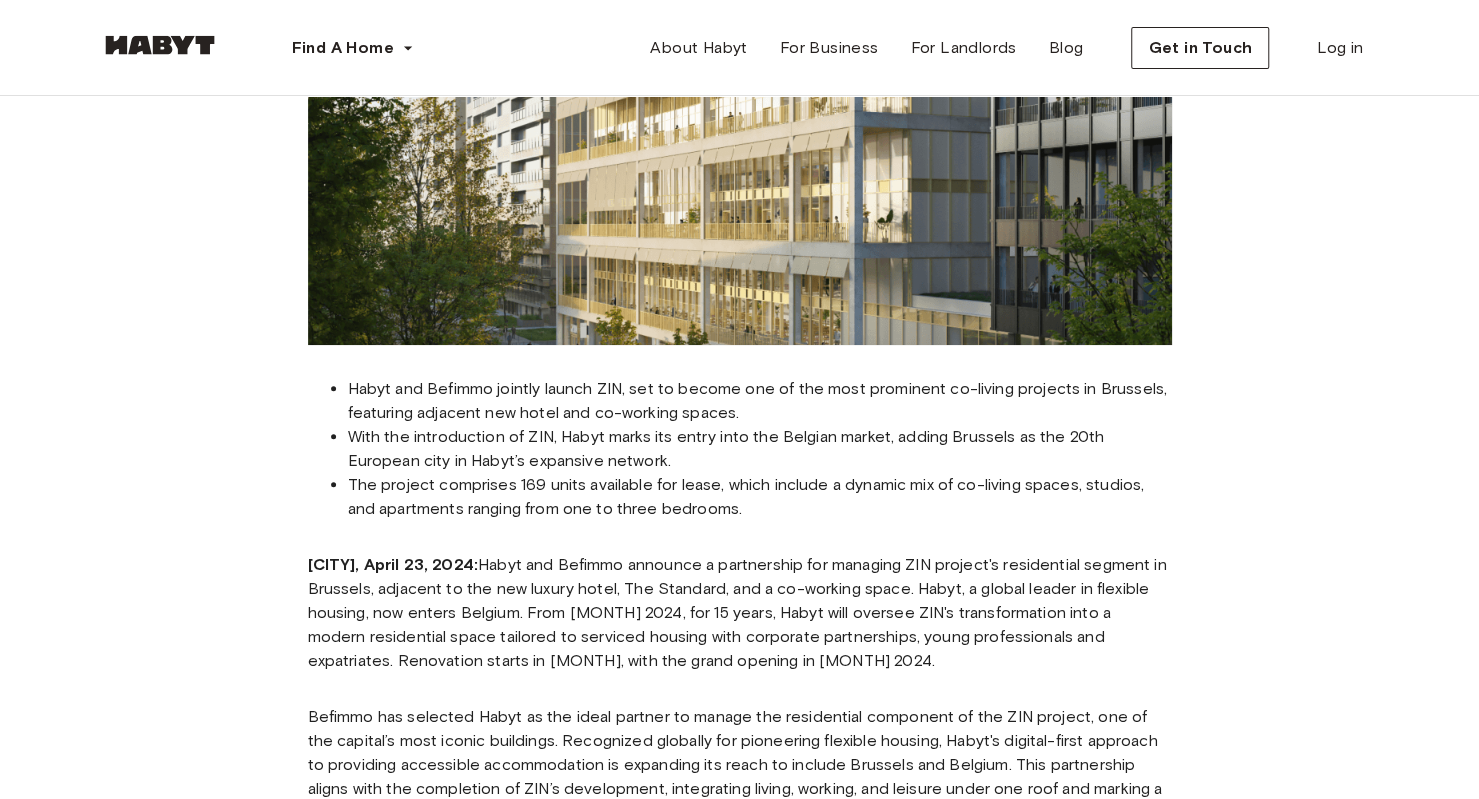 scroll, scrollTop: 488, scrollLeft: 0, axis: vertical 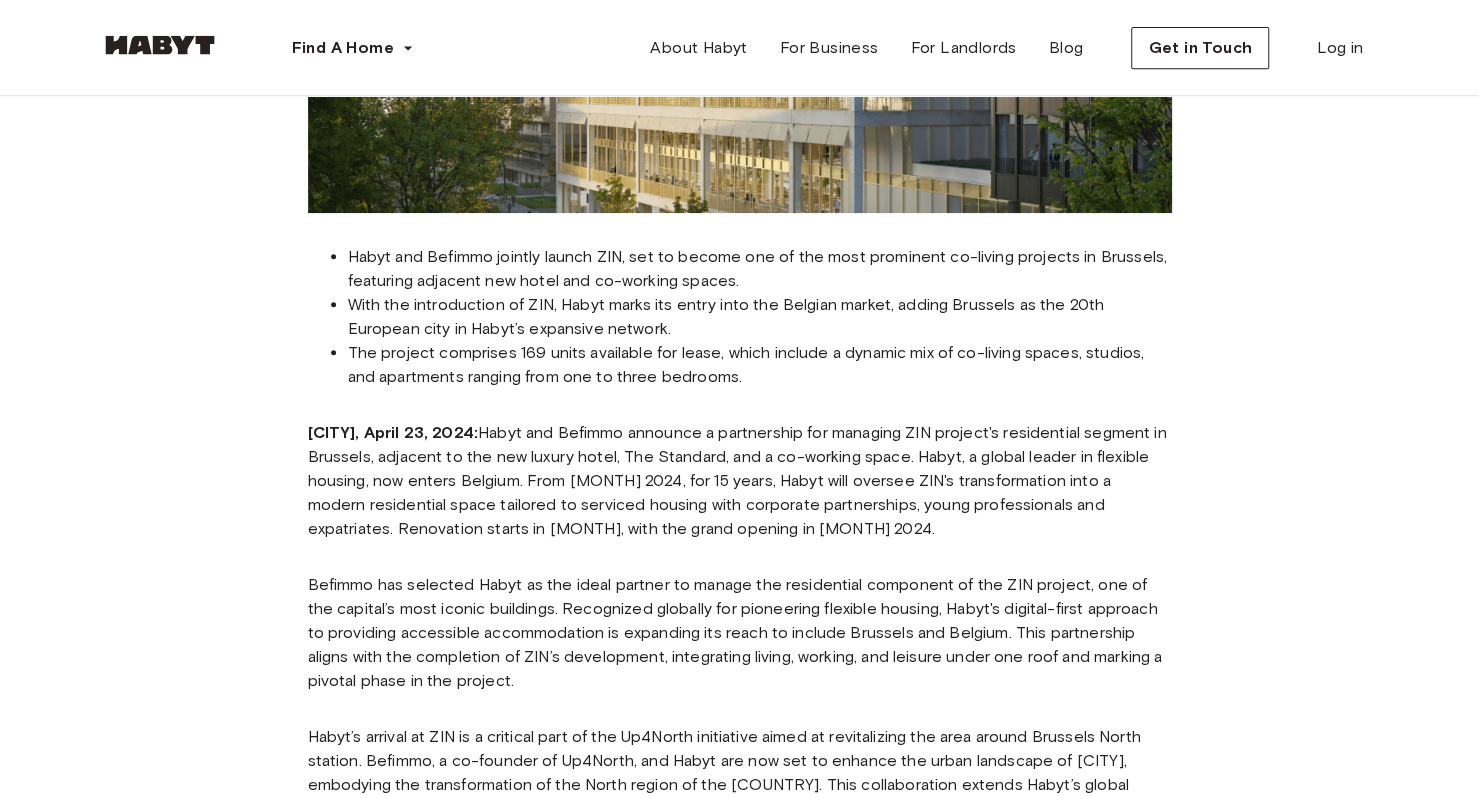 click on "[CITY], [MONTH] 23, 2024: Habyt and Befimmo announce a partnership for managing ZIN project's residential segment in Brussels, adjacent to the new luxury hotel, The Standard, and a co-working space. Habyt, a global leader in flexible housing, now enters Belgium. From [MONTH] 2024, for 15 years, Habyt will oversee ZIN's transformation into a modern residential space tailored to serviced housing with corporate partnerships, young professionals and expatriates. Renovation starts in [MONTH], with the grand opening in [MONTH] 2024." at bounding box center [740, 481] 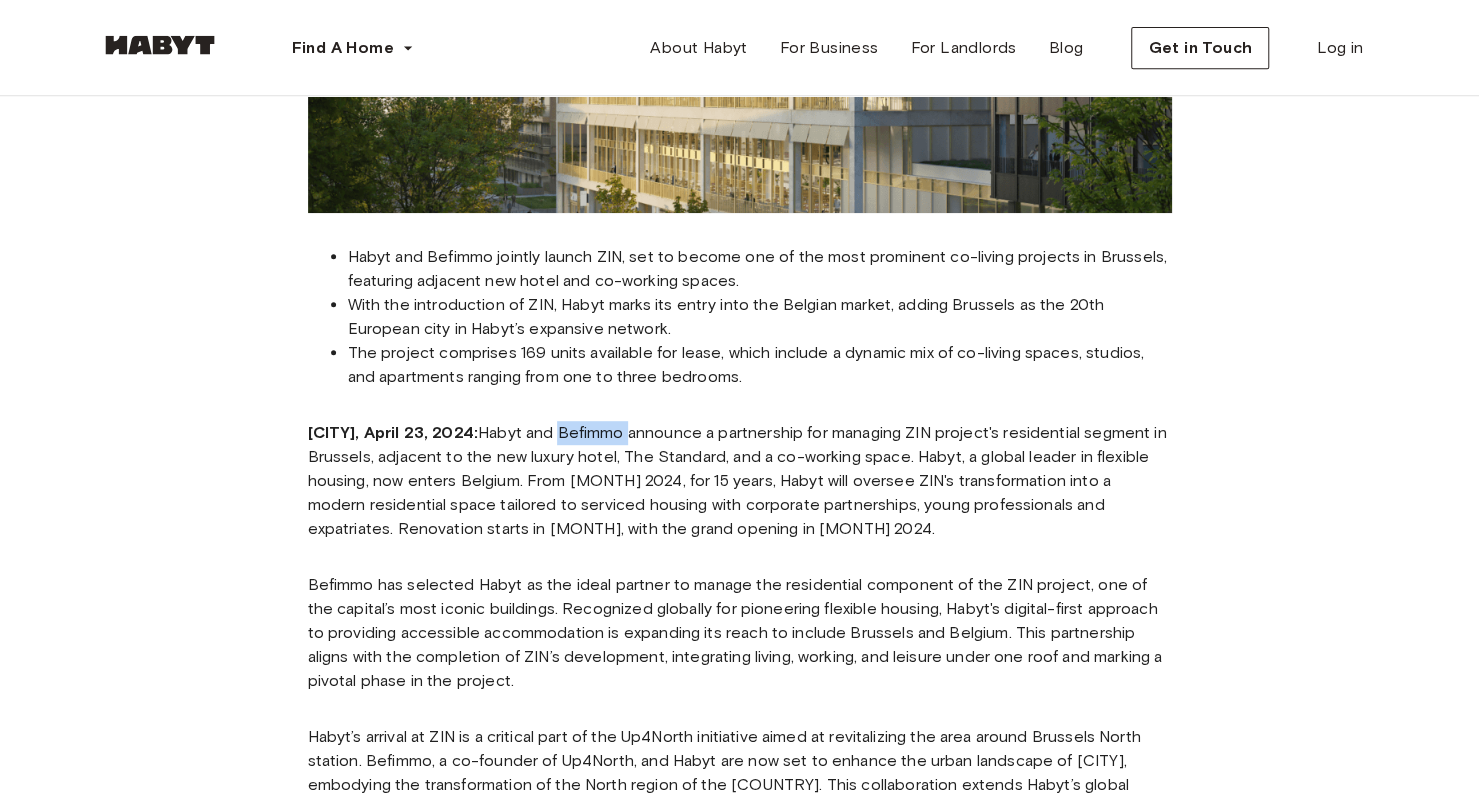 click on "[CITY], [MONTH] 23, 2024: Habyt and Befimmo announce a partnership for managing ZIN project's residential segment in Brussels, adjacent to the new luxury hotel, The Standard, and a co-working space. Habyt, a global leader in flexible housing, now enters Belgium. From [MONTH] 2024, for 15 years, Habyt will oversee ZIN's transformation into a modern residential space tailored to serviced housing with corporate partnerships, young professionals and expatriates. Renovation starts in [MONTH], with the grand opening in [MONTH] 2024." at bounding box center [740, 481] 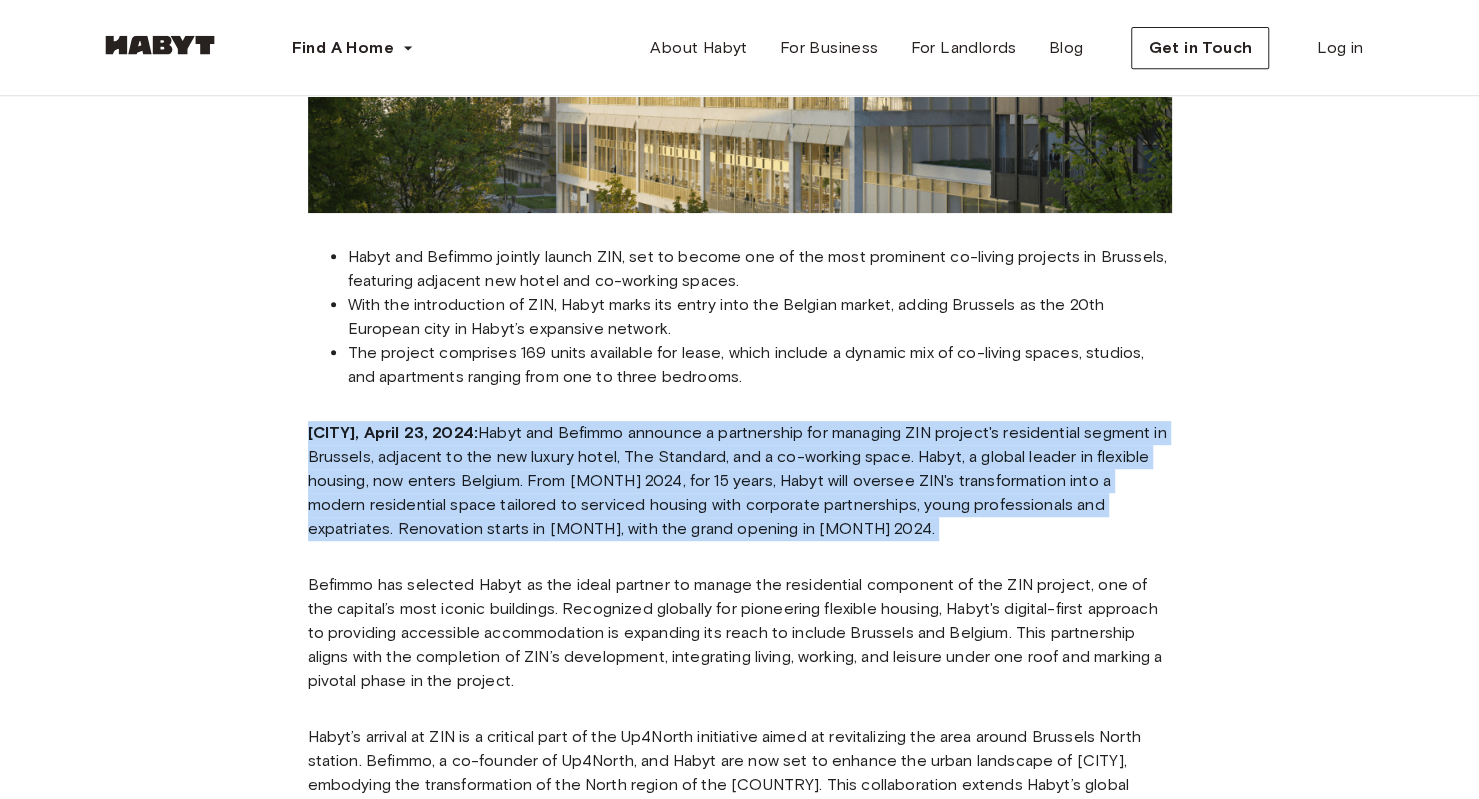 click on "[CITY], [MONTH] 23, 2024: Habyt and Befimmo announce a partnership for managing ZIN project's residential segment in Brussels, adjacent to the new luxury hotel, The Standard, and a co-working space. Habyt, a global leader in flexible housing, now enters Belgium. From [MONTH] 2024, for 15 years, Habyt will oversee ZIN's transformation into a modern residential space tailored to serviced housing with corporate partnerships, young professionals and expatriates. Renovation starts in [MONTH], with the grand opening in [MONTH] 2024." at bounding box center [740, 481] 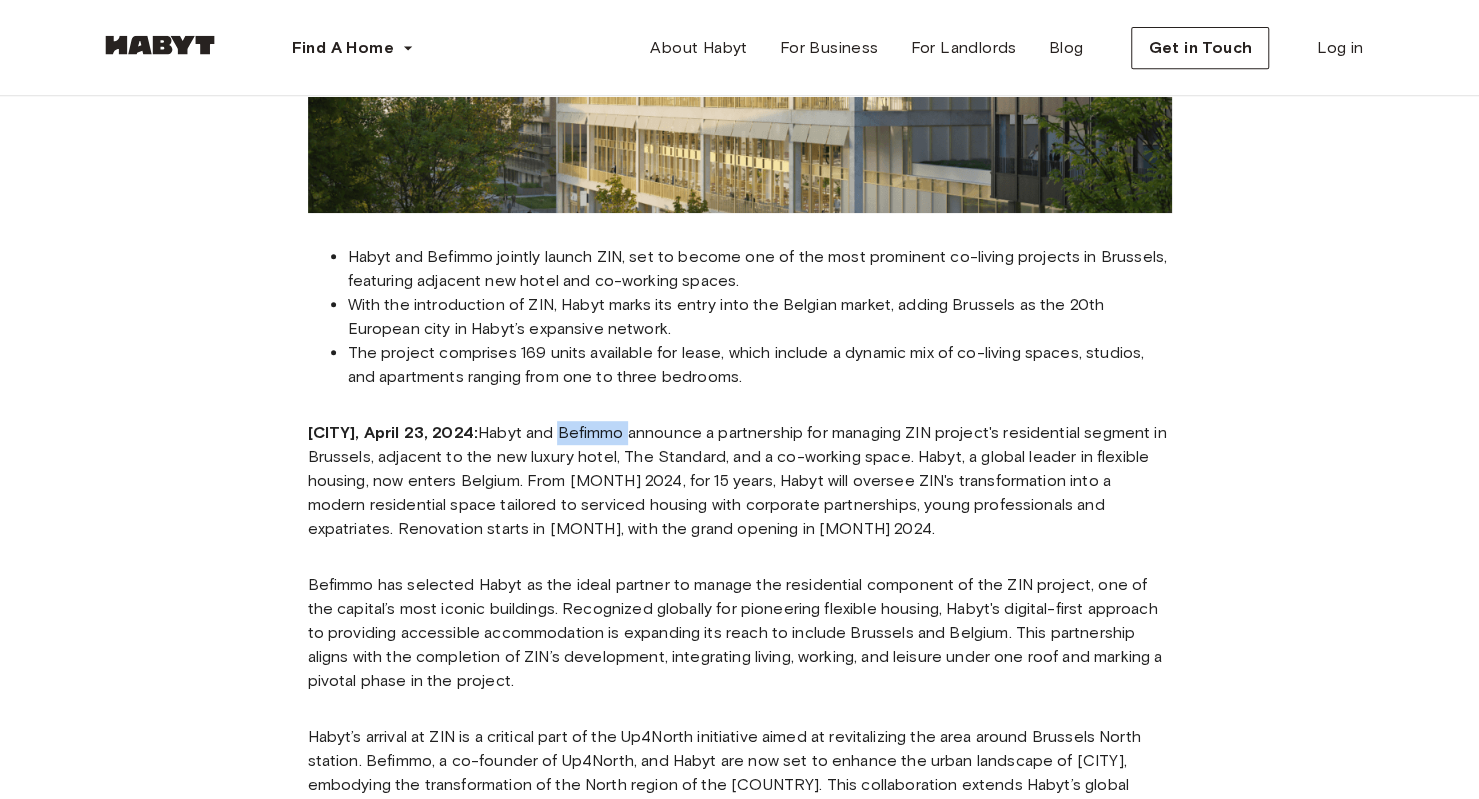 click on "[CITY], [MONTH] 23, 2024: Habyt and Befimmo announce a partnership for managing ZIN project's residential segment in Brussels, adjacent to the new luxury hotel, The Standard, and a co-working space. Habyt, a global leader in flexible housing, now enters Belgium. From [MONTH] 2024, for 15 years, Habyt will oversee ZIN's transformation into a modern residential space tailored to serviced housing with corporate partnerships, young professionals and expatriates. Renovation starts in [MONTH], with the grand opening in [MONTH] 2024." at bounding box center [740, 481] 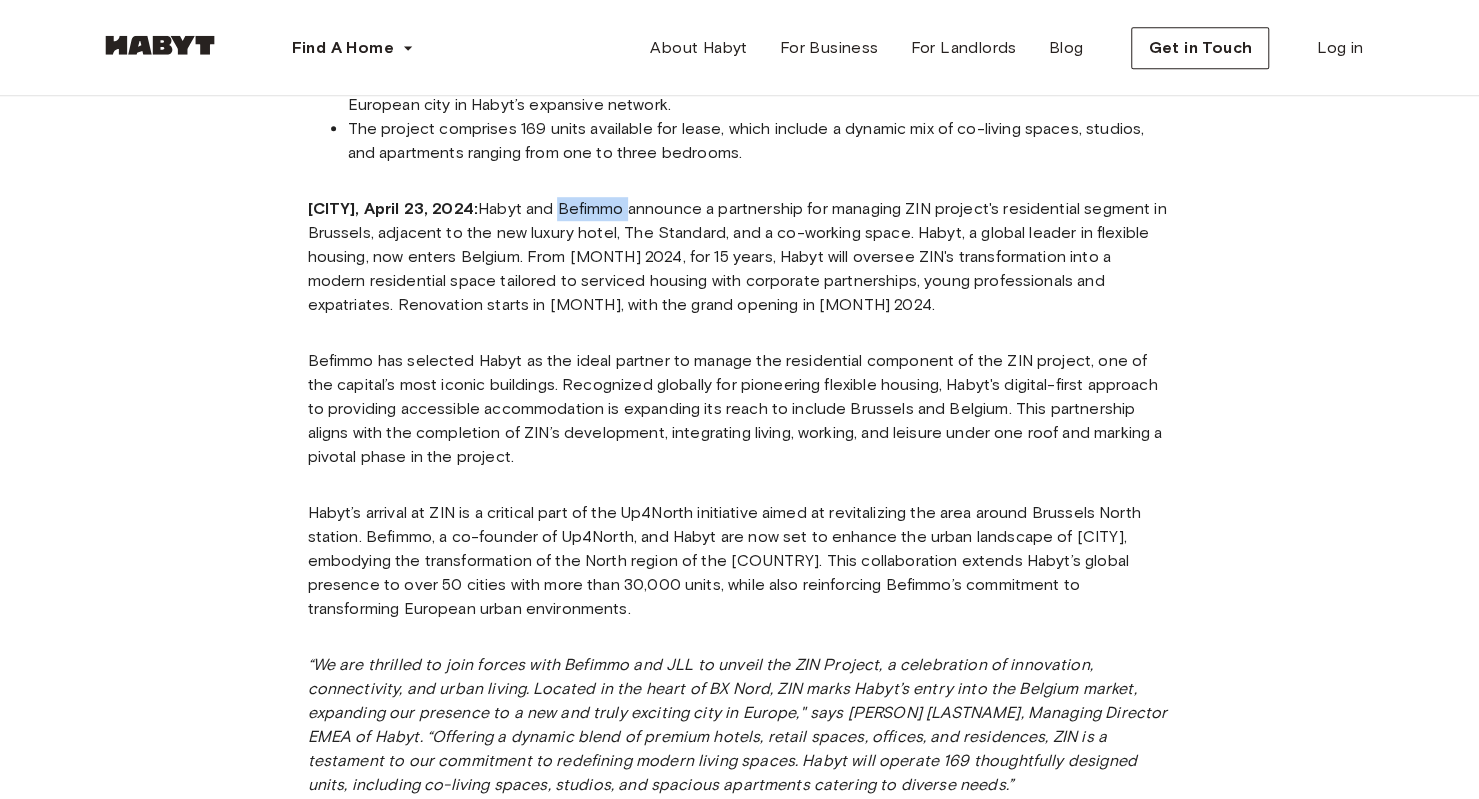 scroll, scrollTop: 758, scrollLeft: 0, axis: vertical 